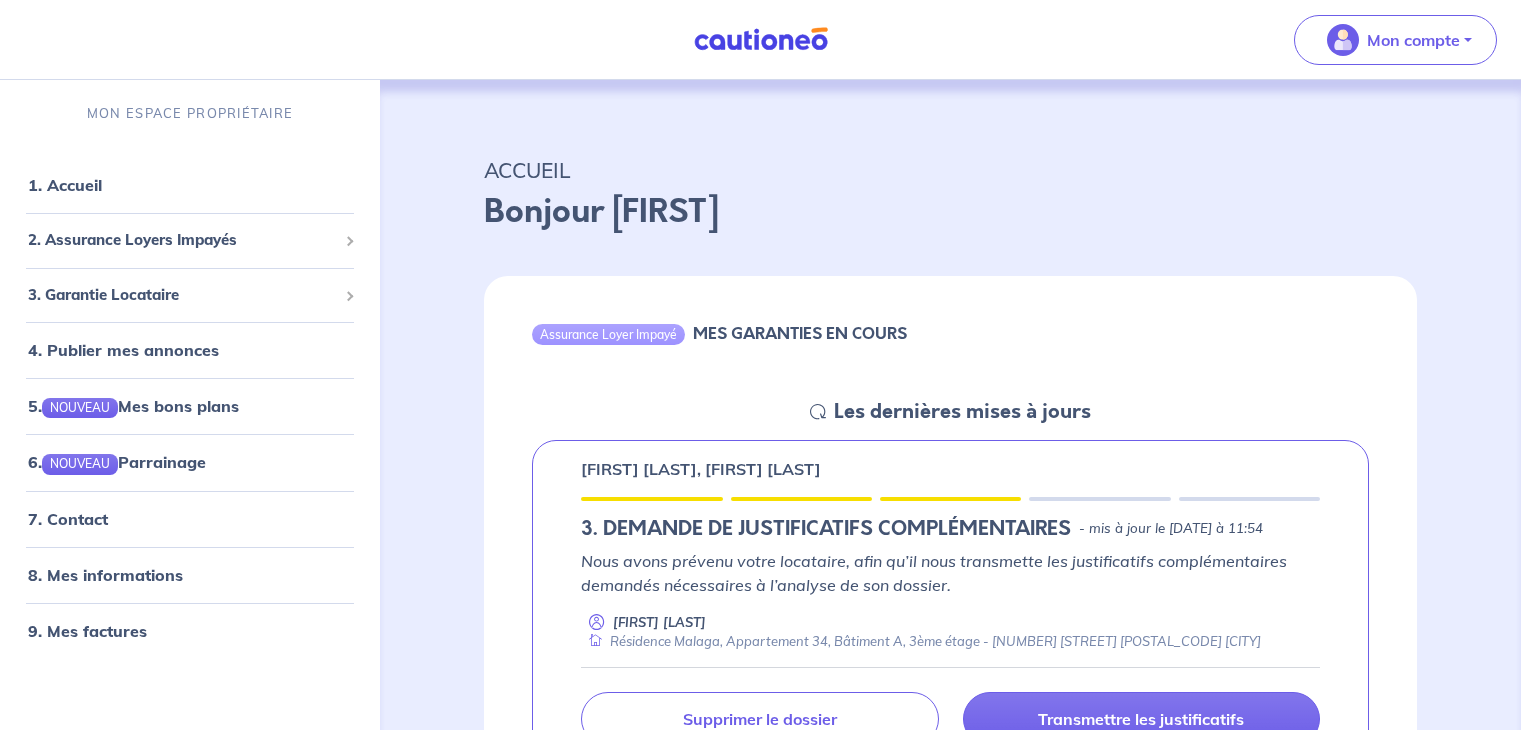 scroll, scrollTop: 0, scrollLeft: 0, axis: both 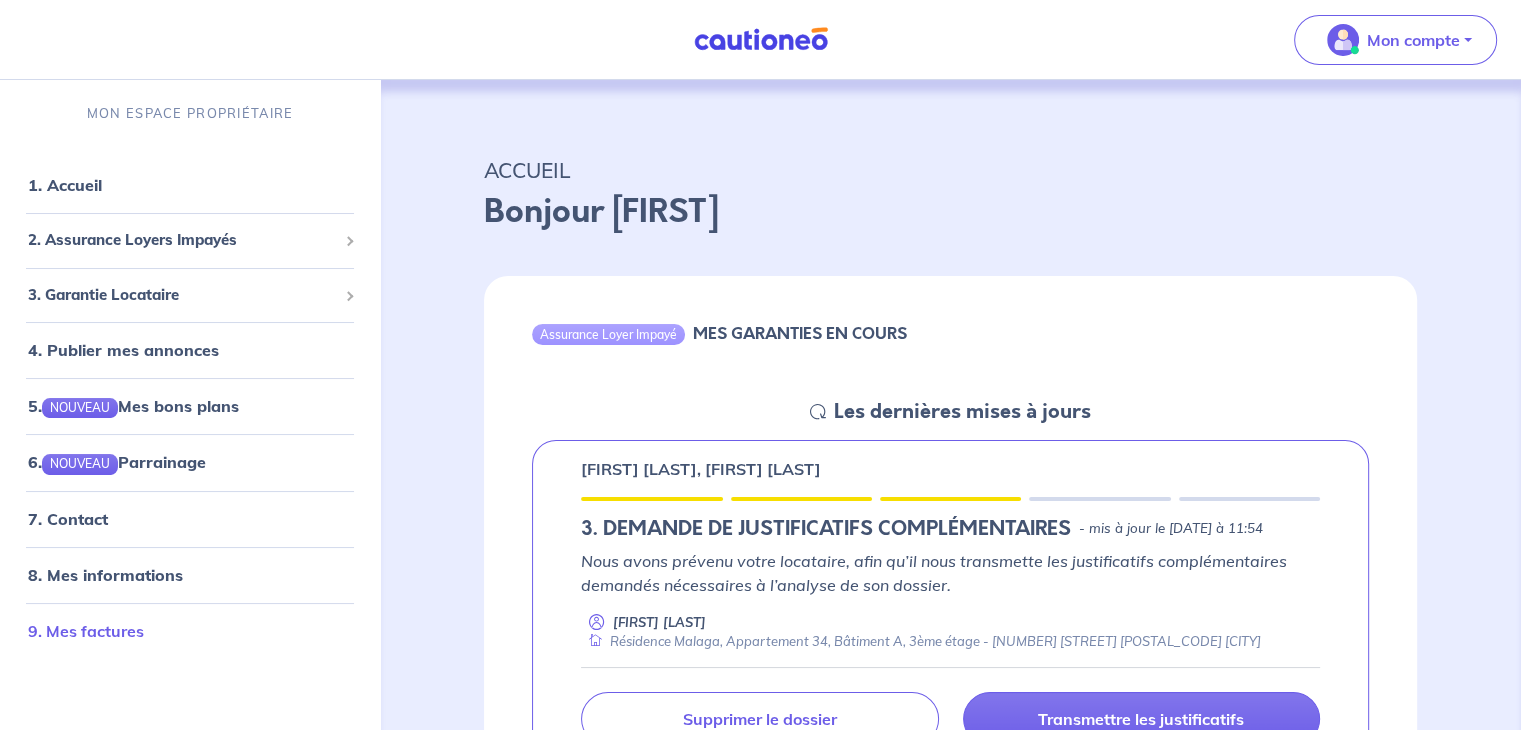 click on "9. Mes factures" at bounding box center (86, 631) 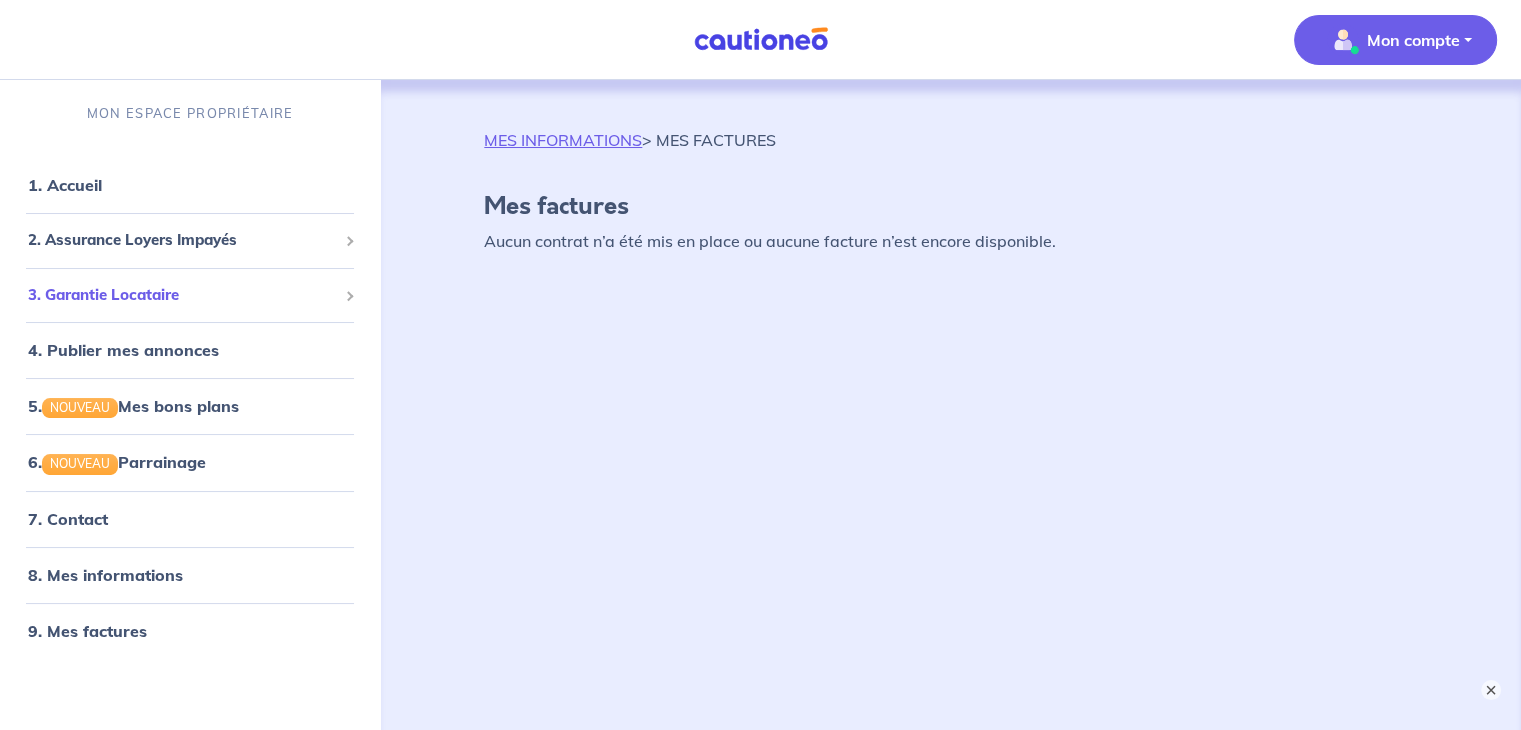 scroll, scrollTop: 0, scrollLeft: 0, axis: both 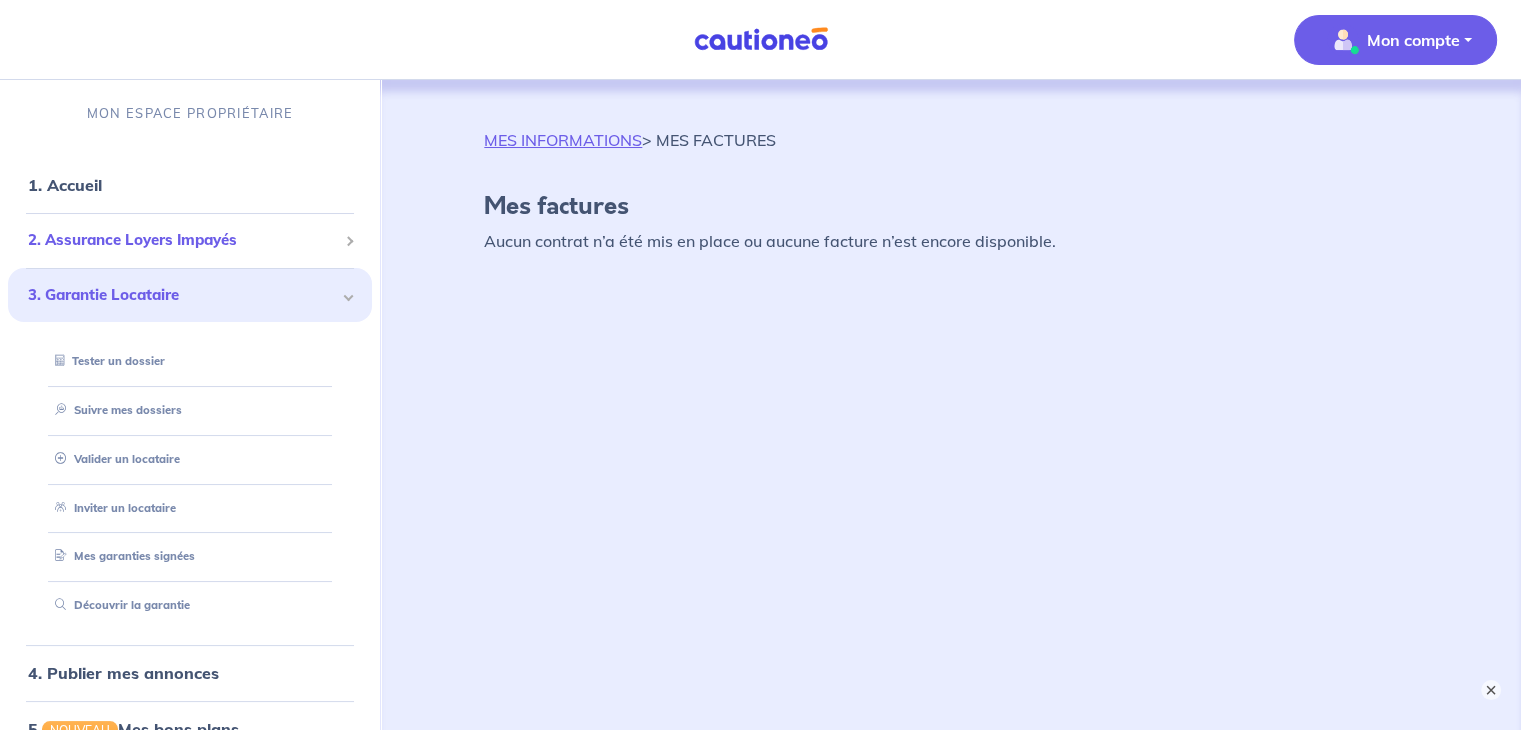 click on "2. Assurance Loyers Impayés" at bounding box center [190, 240] 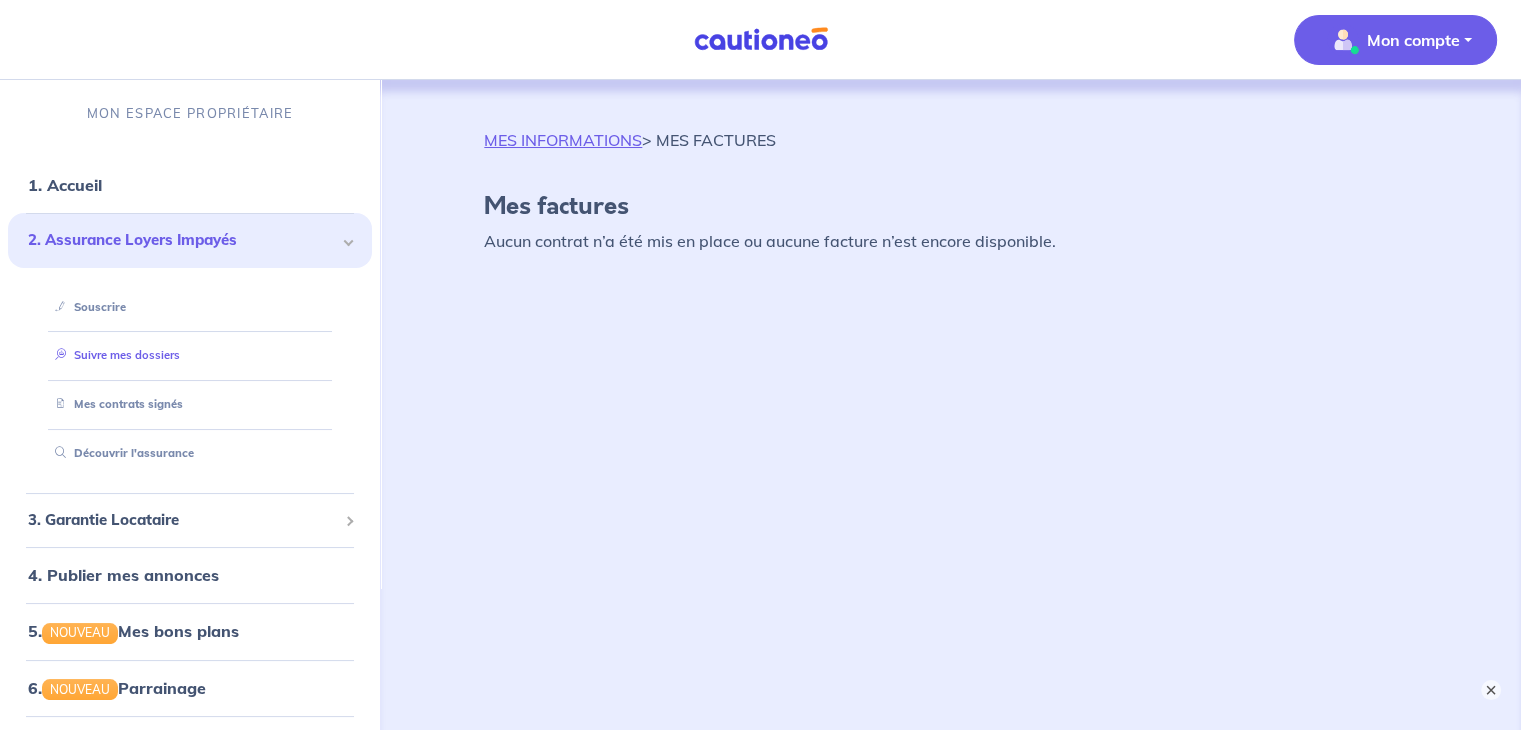 click on "Suivre mes dossiers" at bounding box center [113, 355] 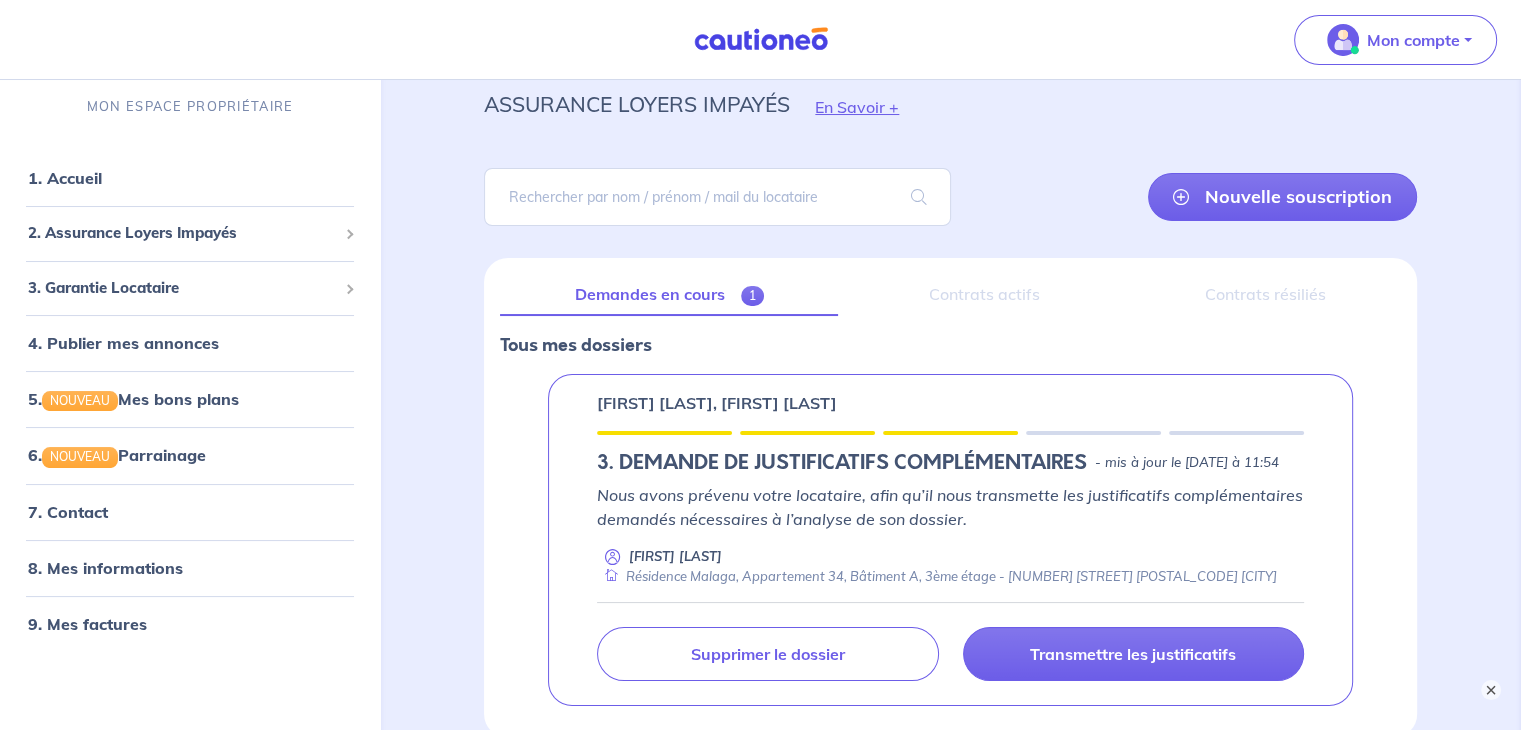 scroll, scrollTop: 64, scrollLeft: 0, axis: vertical 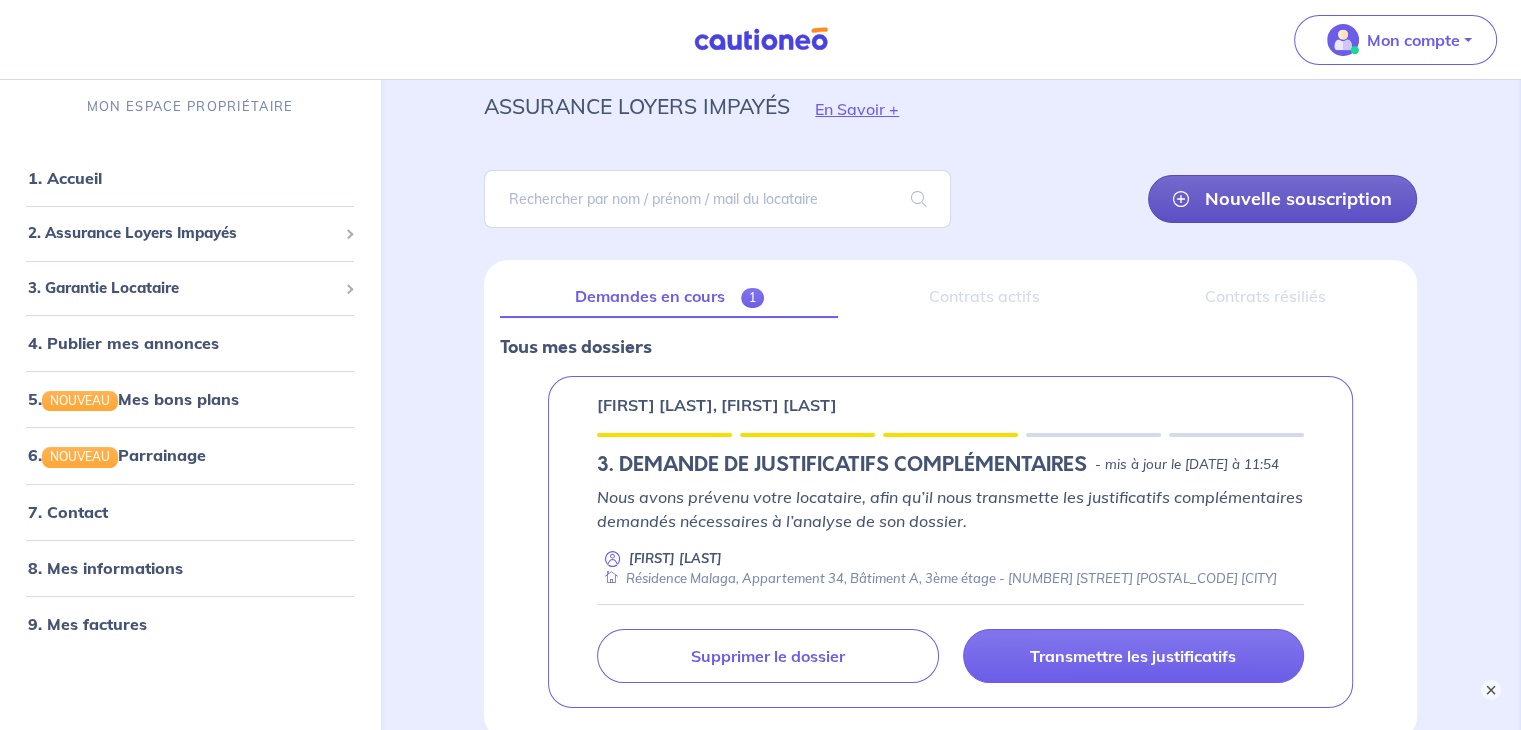 click on "Nouvelle souscription" at bounding box center [1282, 199] 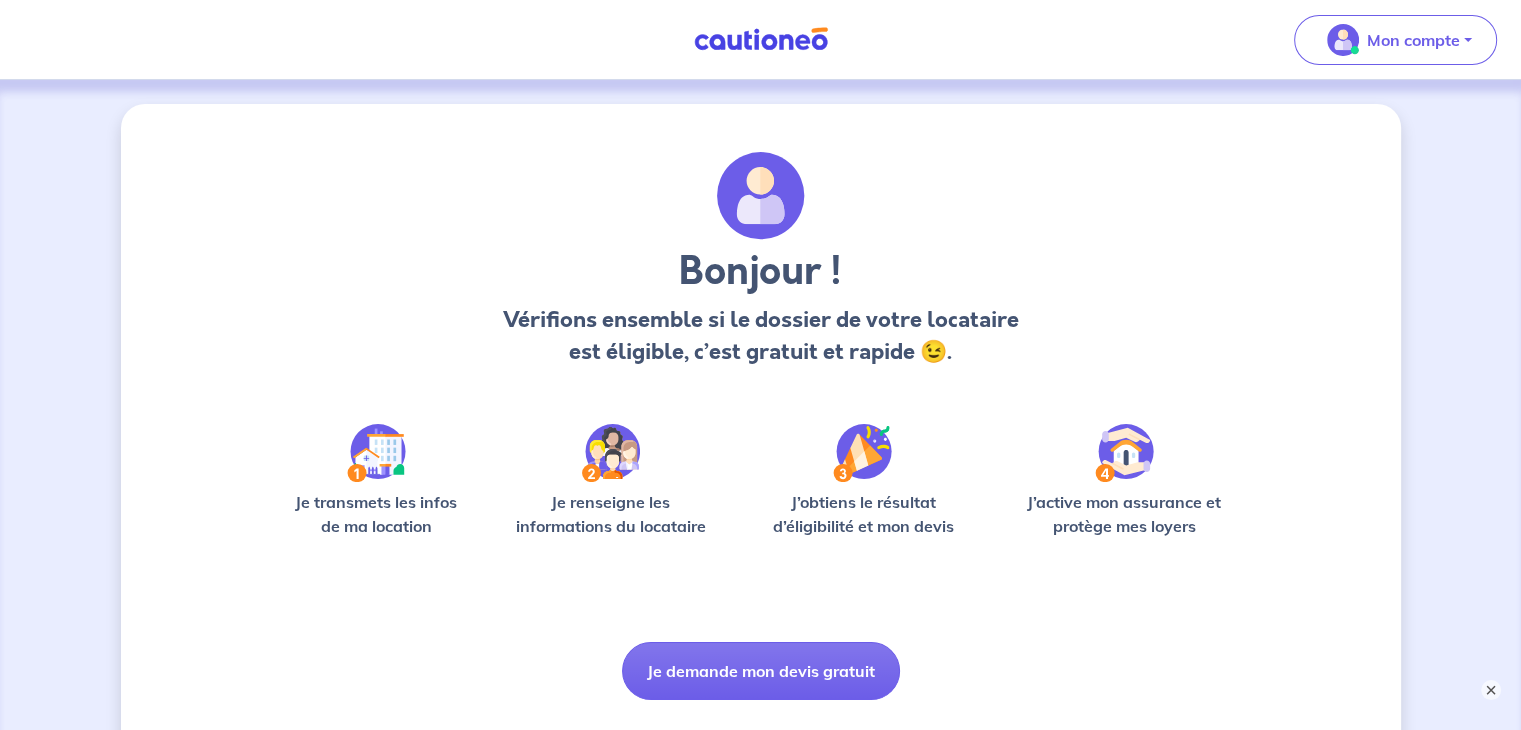 scroll, scrollTop: 130, scrollLeft: 0, axis: vertical 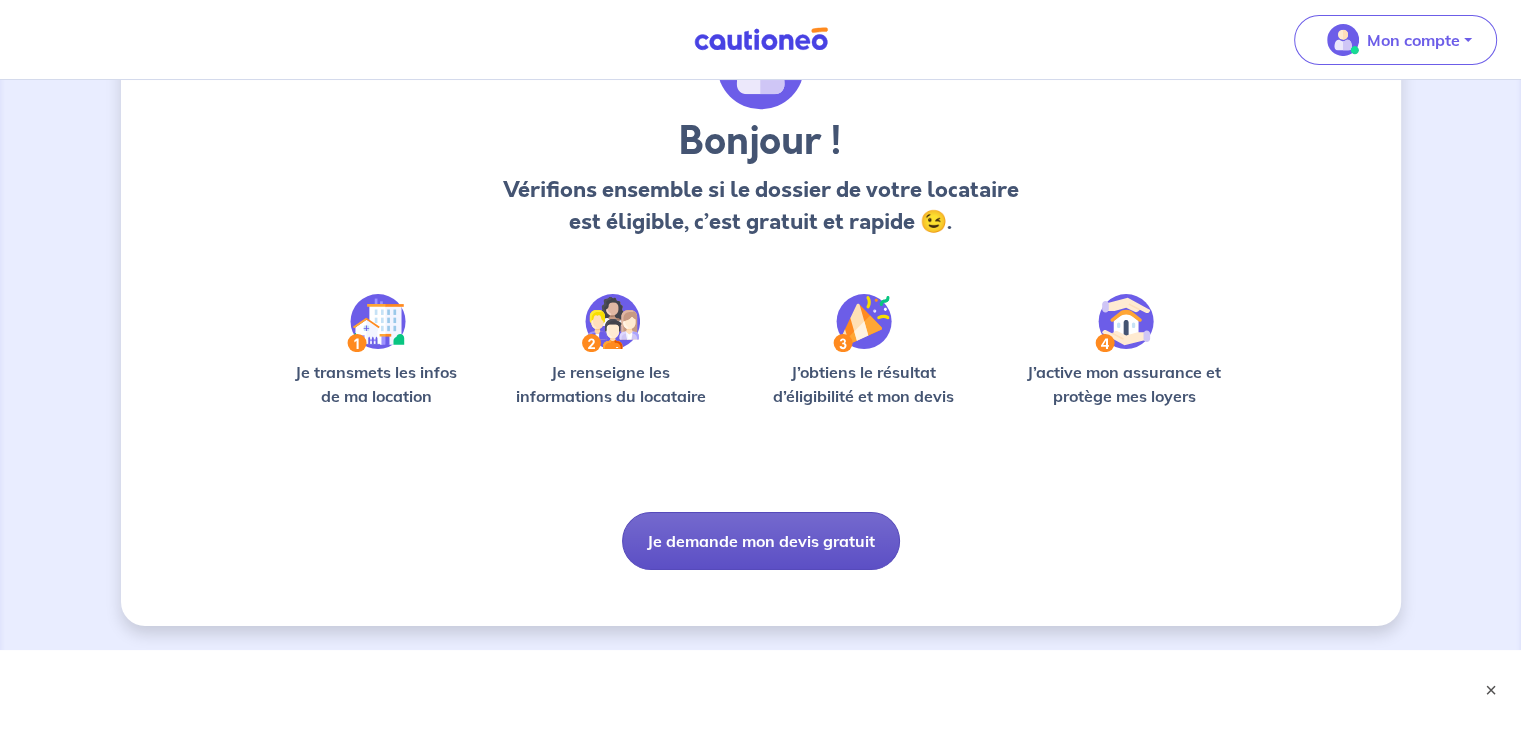 click on "Je demande mon devis gratuit" at bounding box center (761, 541) 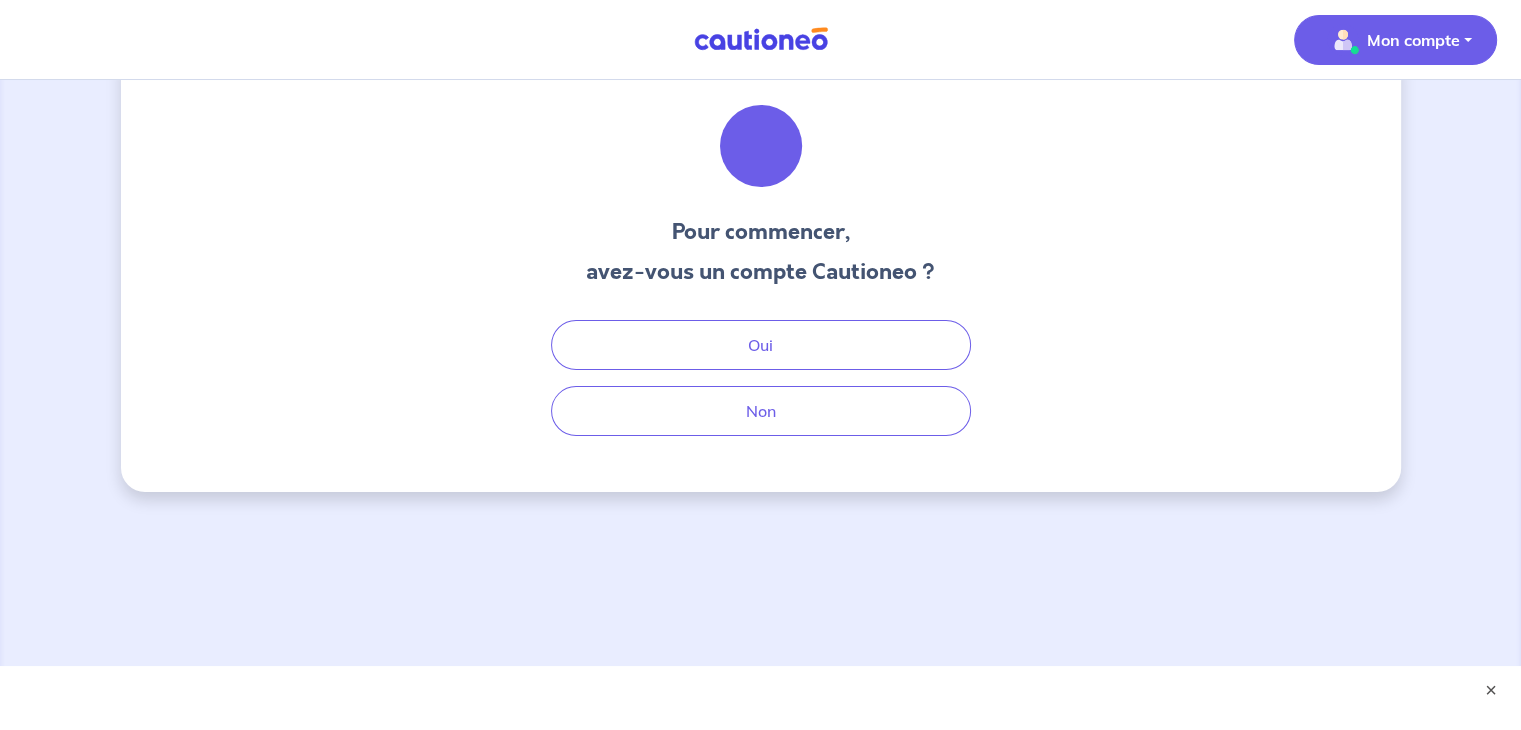 scroll, scrollTop: 0, scrollLeft: 0, axis: both 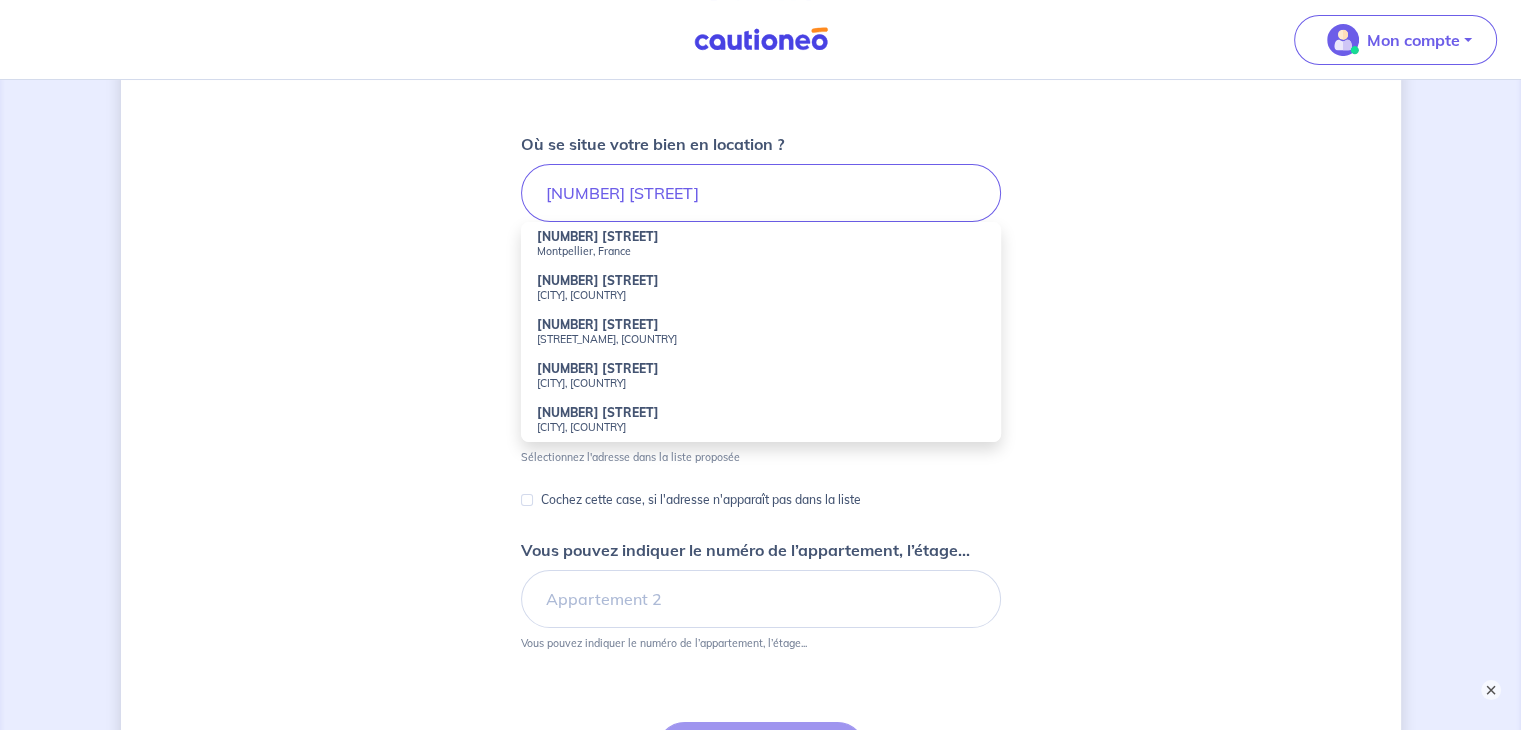 click on "[NUMBER] [STREET]   [CITY], [COUNTRY]" at bounding box center [761, 244] 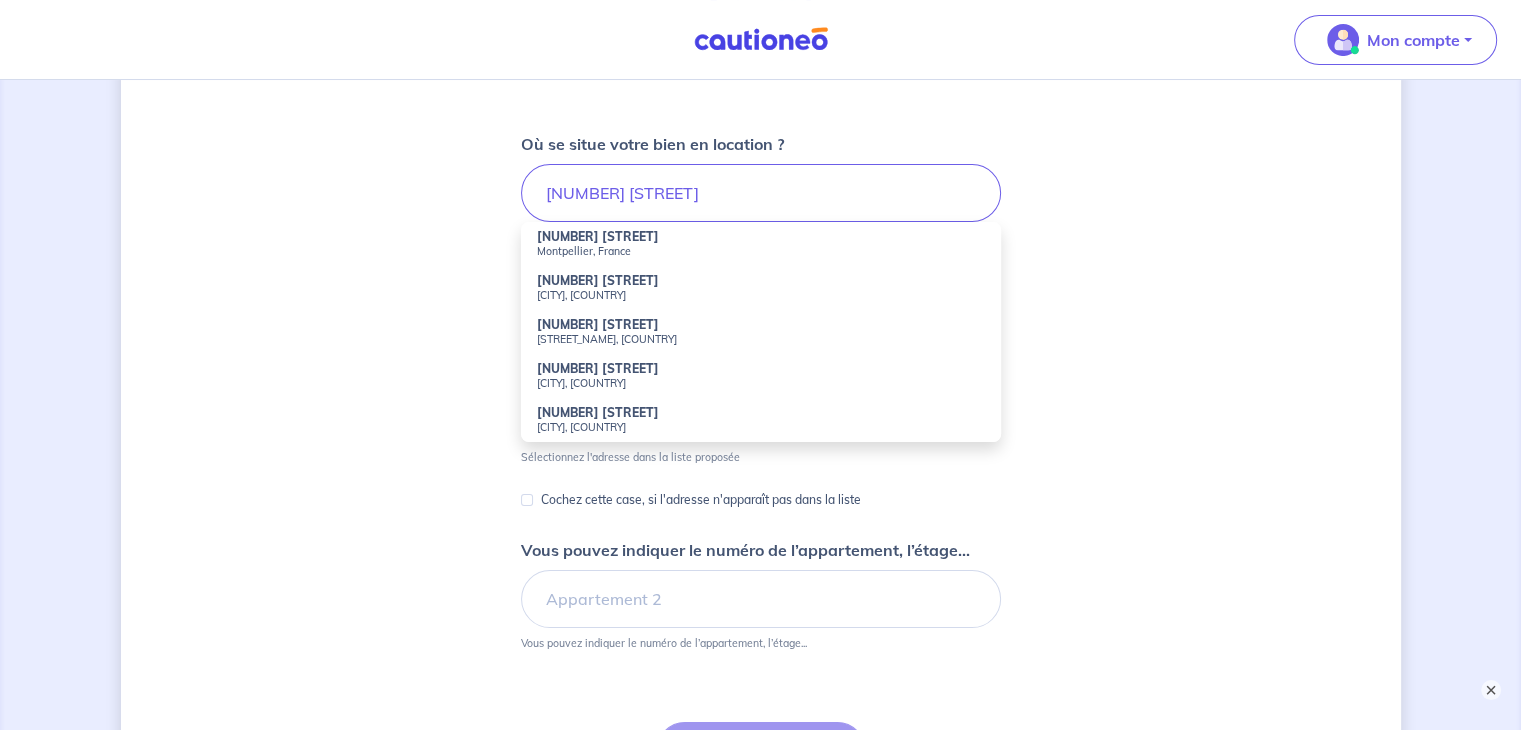type on "[NUMBER] [STREET], [CITY], [COUNTRY]" 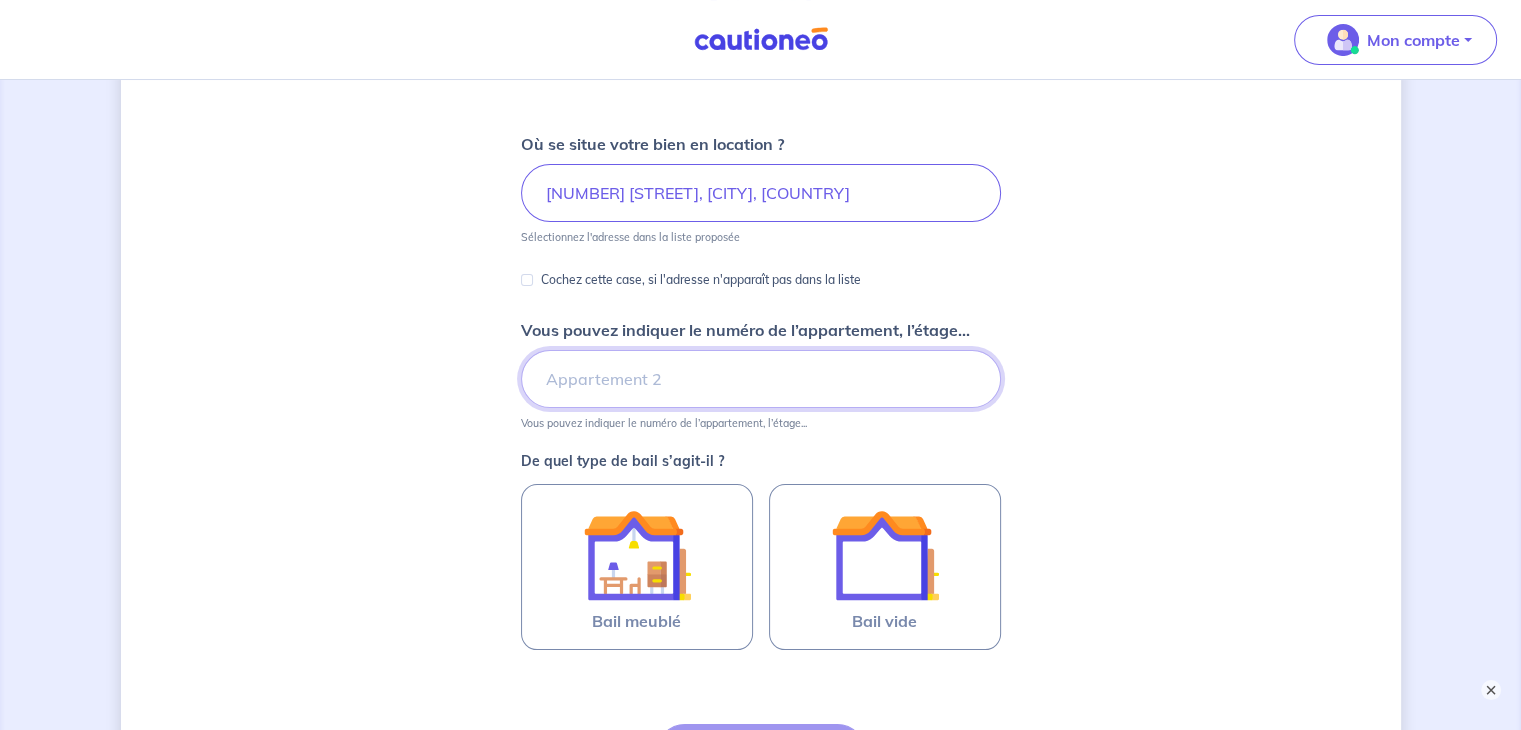 click on "Vous pouvez indiquer le numéro de l’appartement, l’étage..." at bounding box center (761, 379) 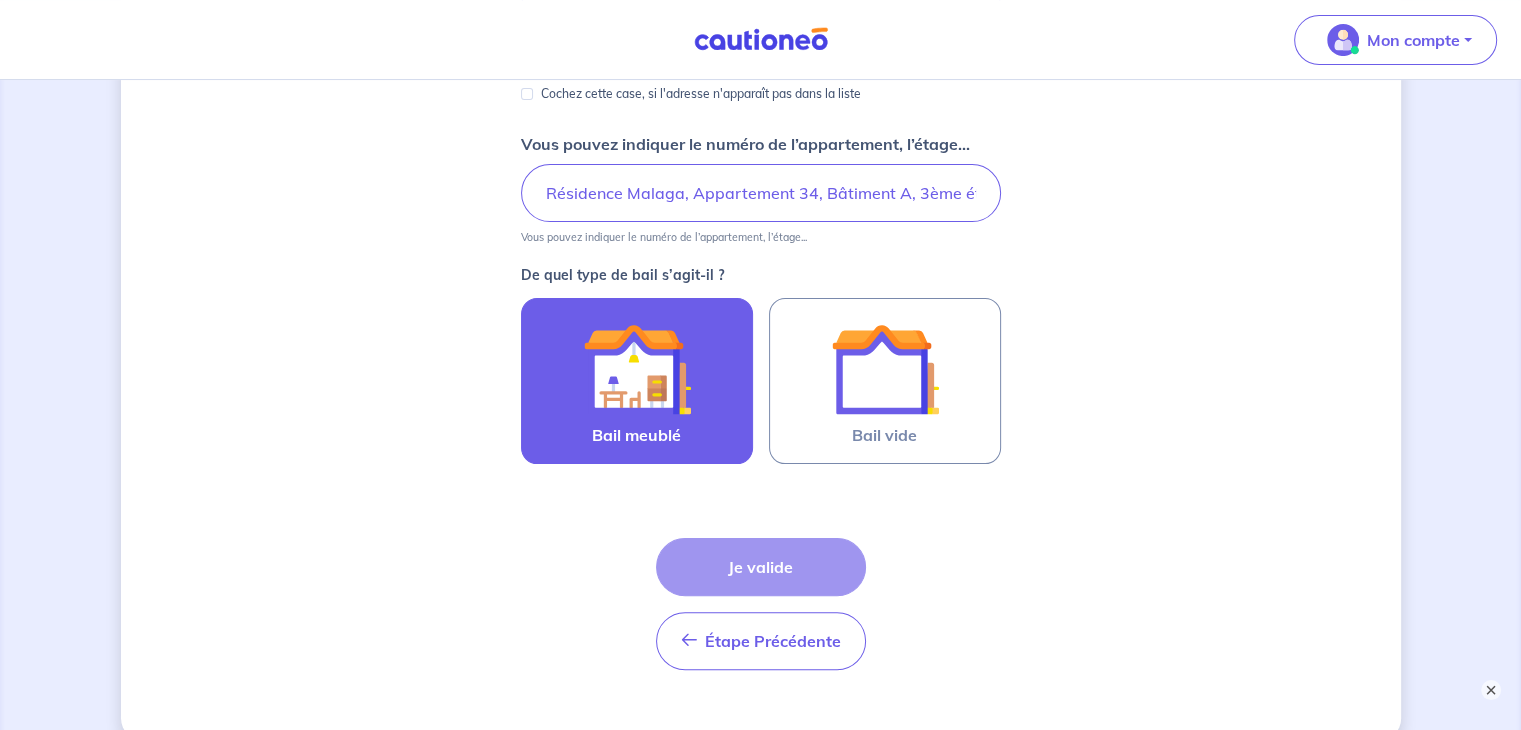 click at bounding box center (637, 369) 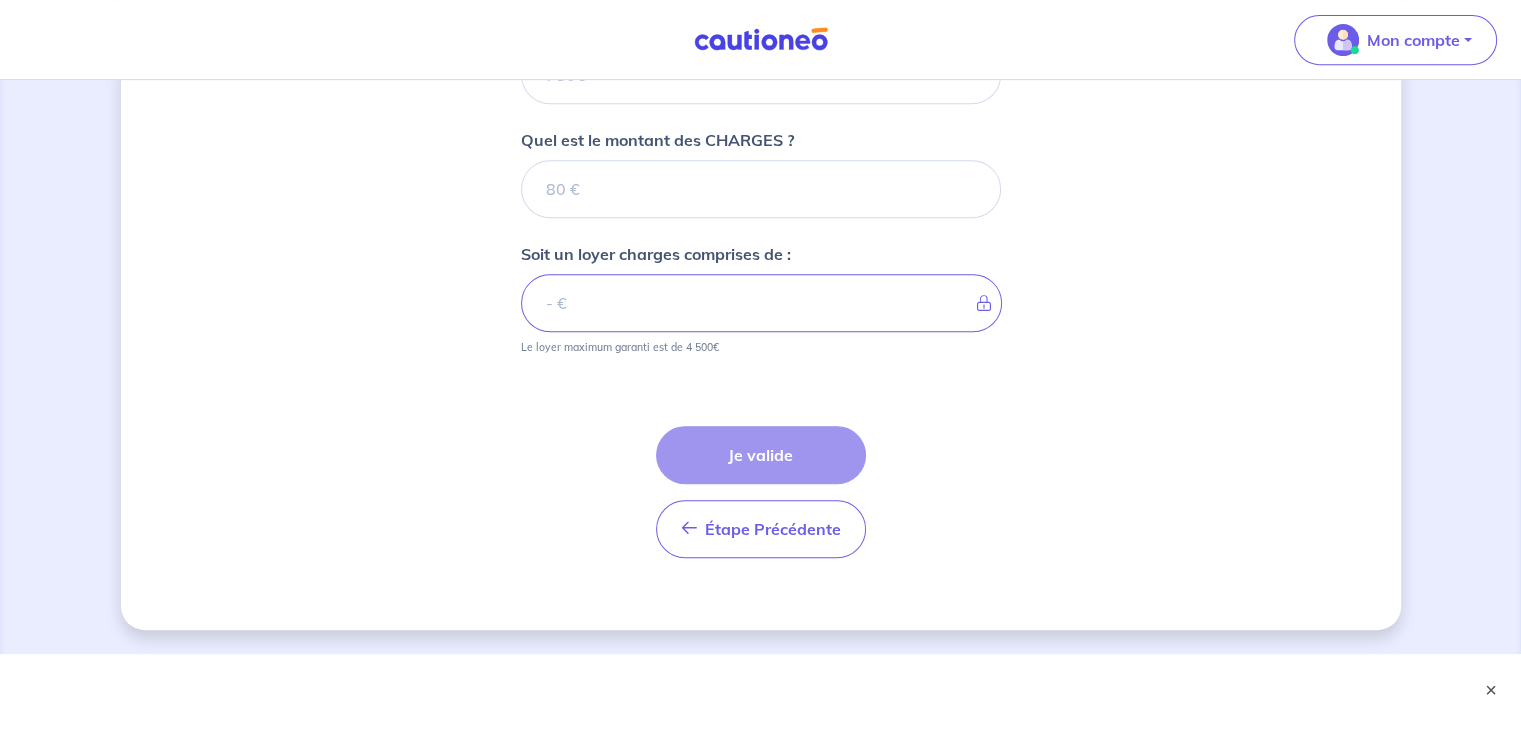 click on "Étape Précédente Précédent" at bounding box center (761, 529) 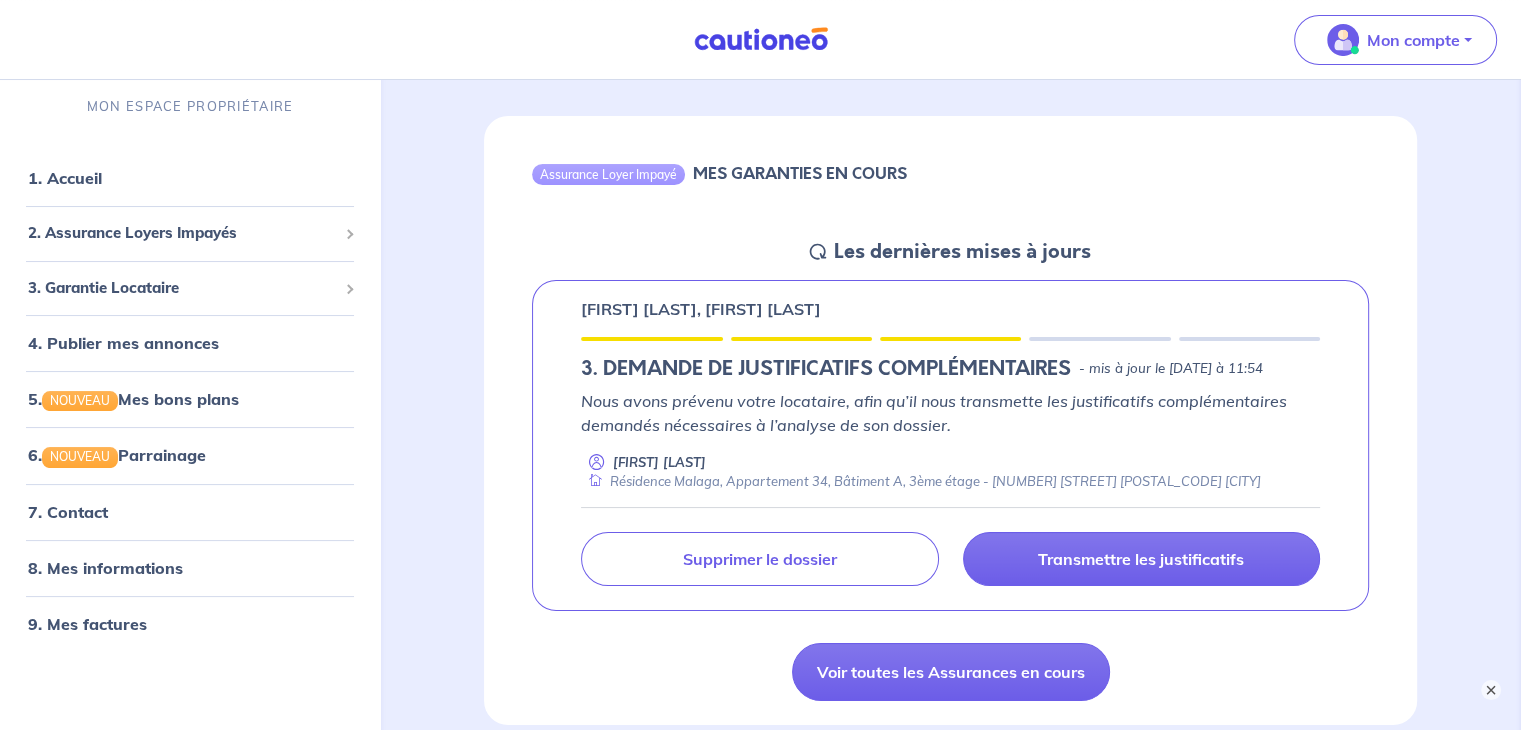 scroll, scrollTop: 160, scrollLeft: 0, axis: vertical 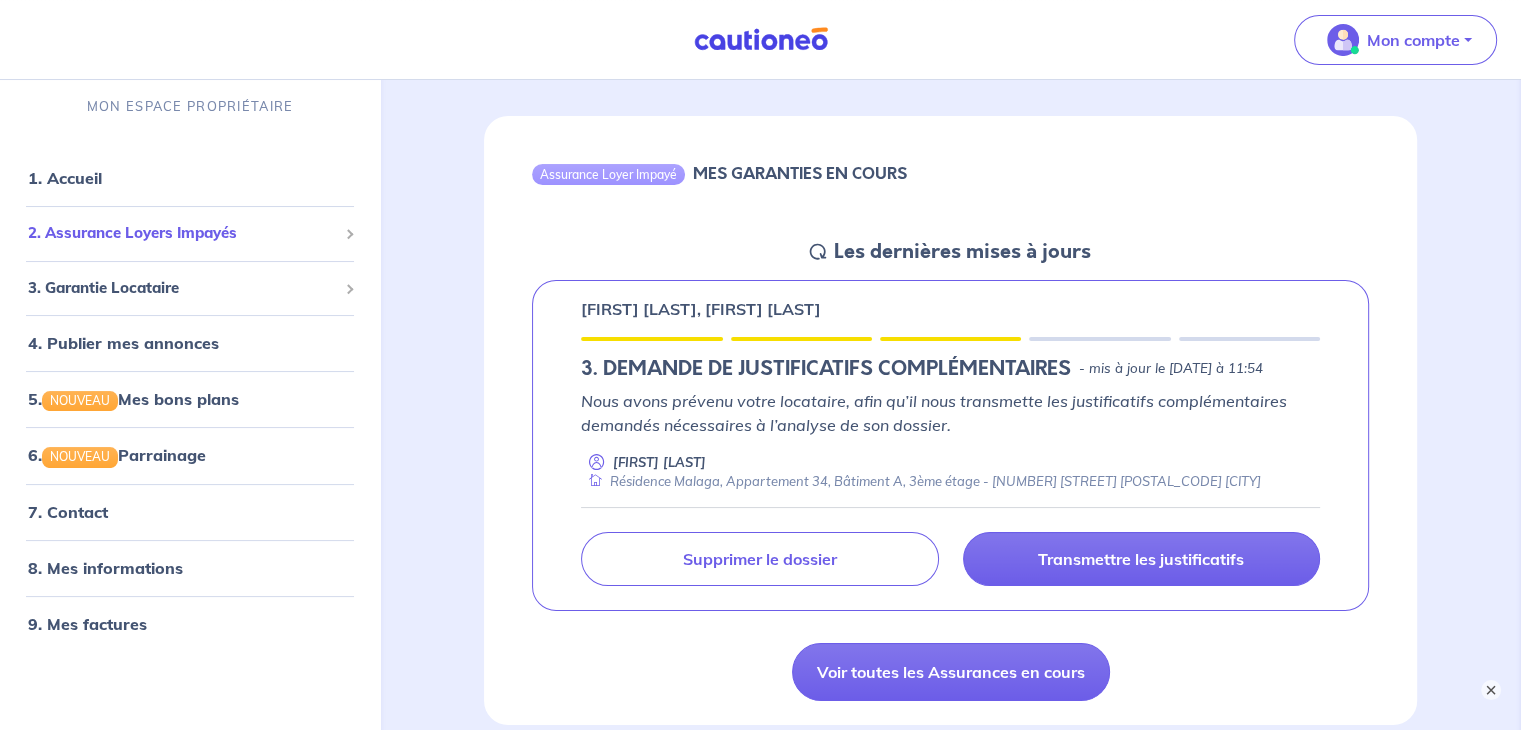 click on "2. Assurance Loyers Impayés" at bounding box center [182, 233] 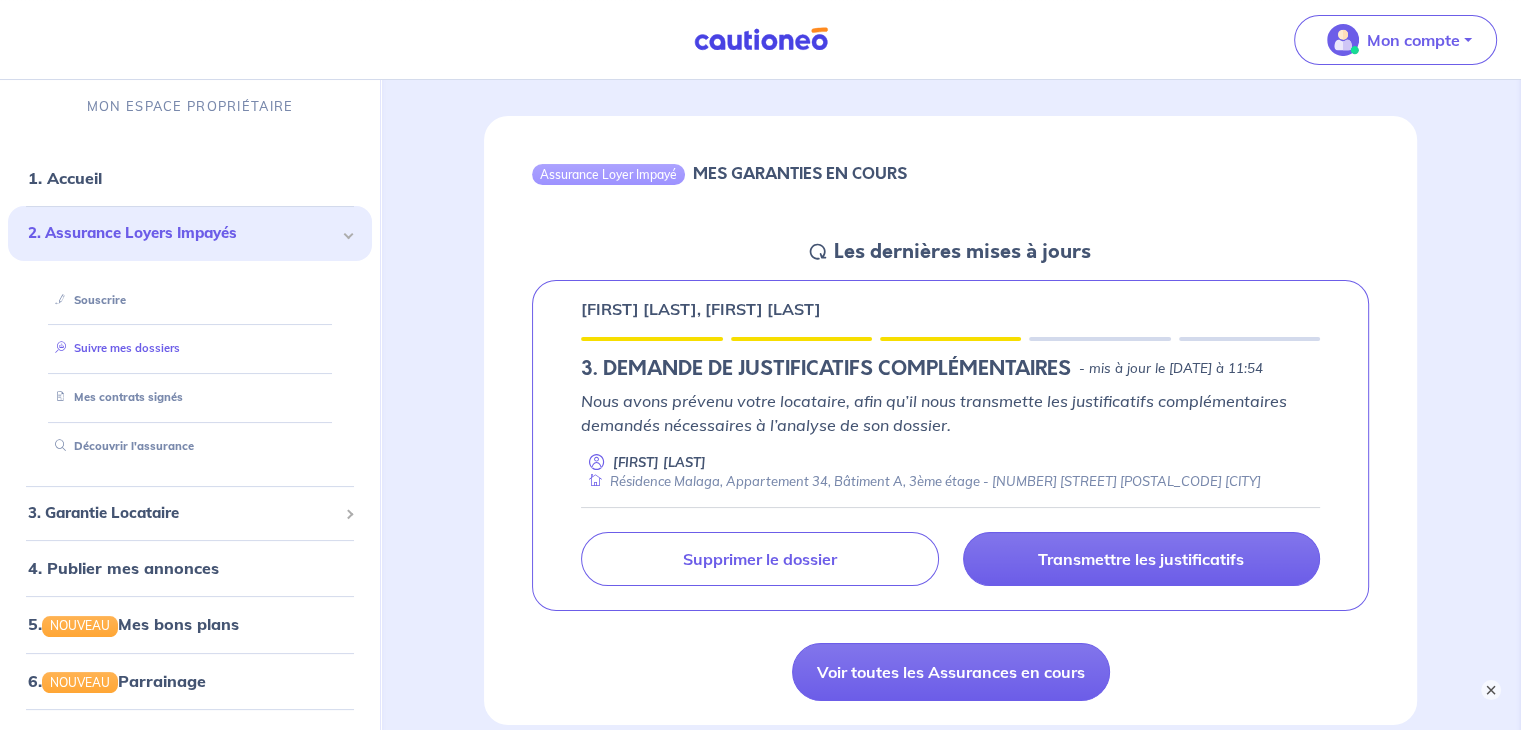 click on "Suivre mes dossiers" at bounding box center (113, 348) 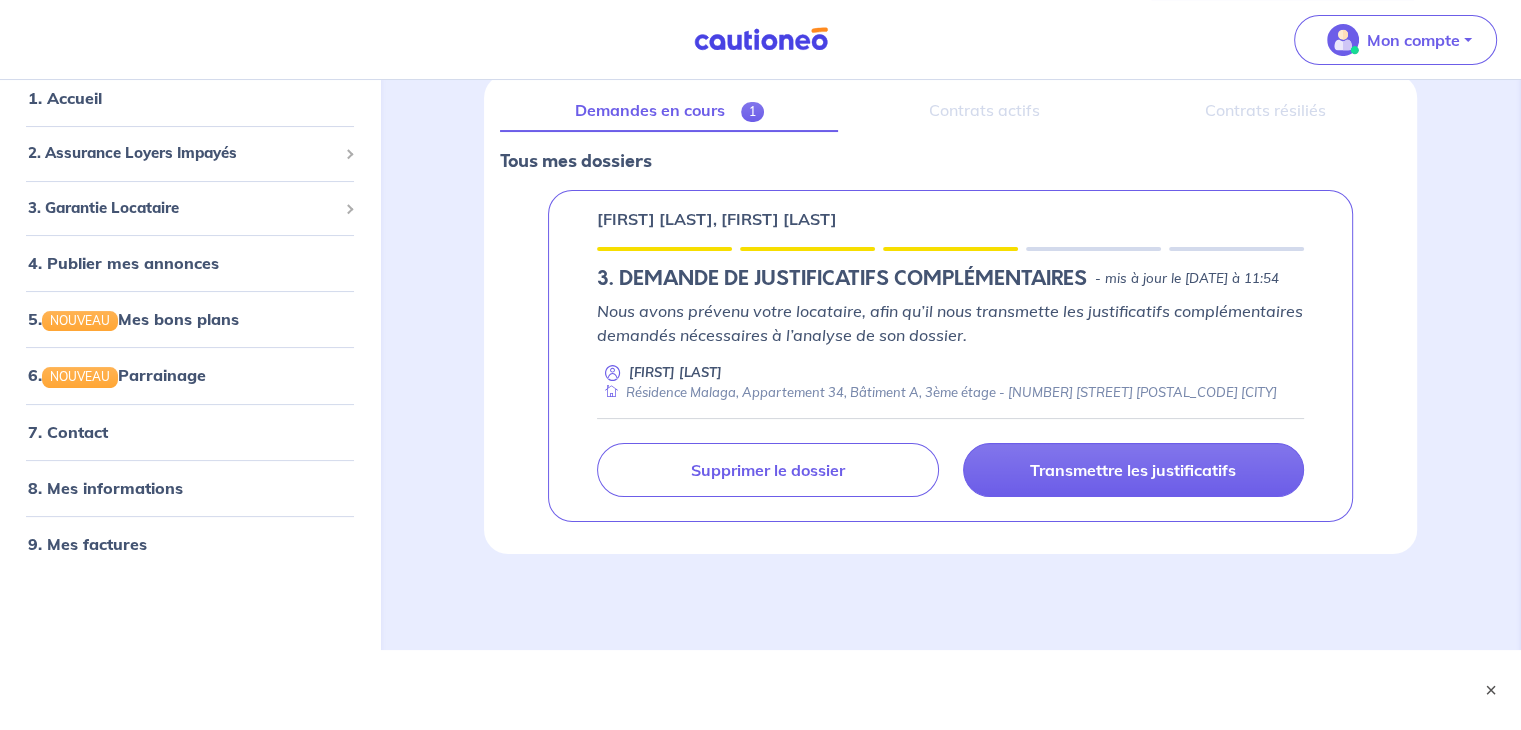 scroll, scrollTop: 178, scrollLeft: 0, axis: vertical 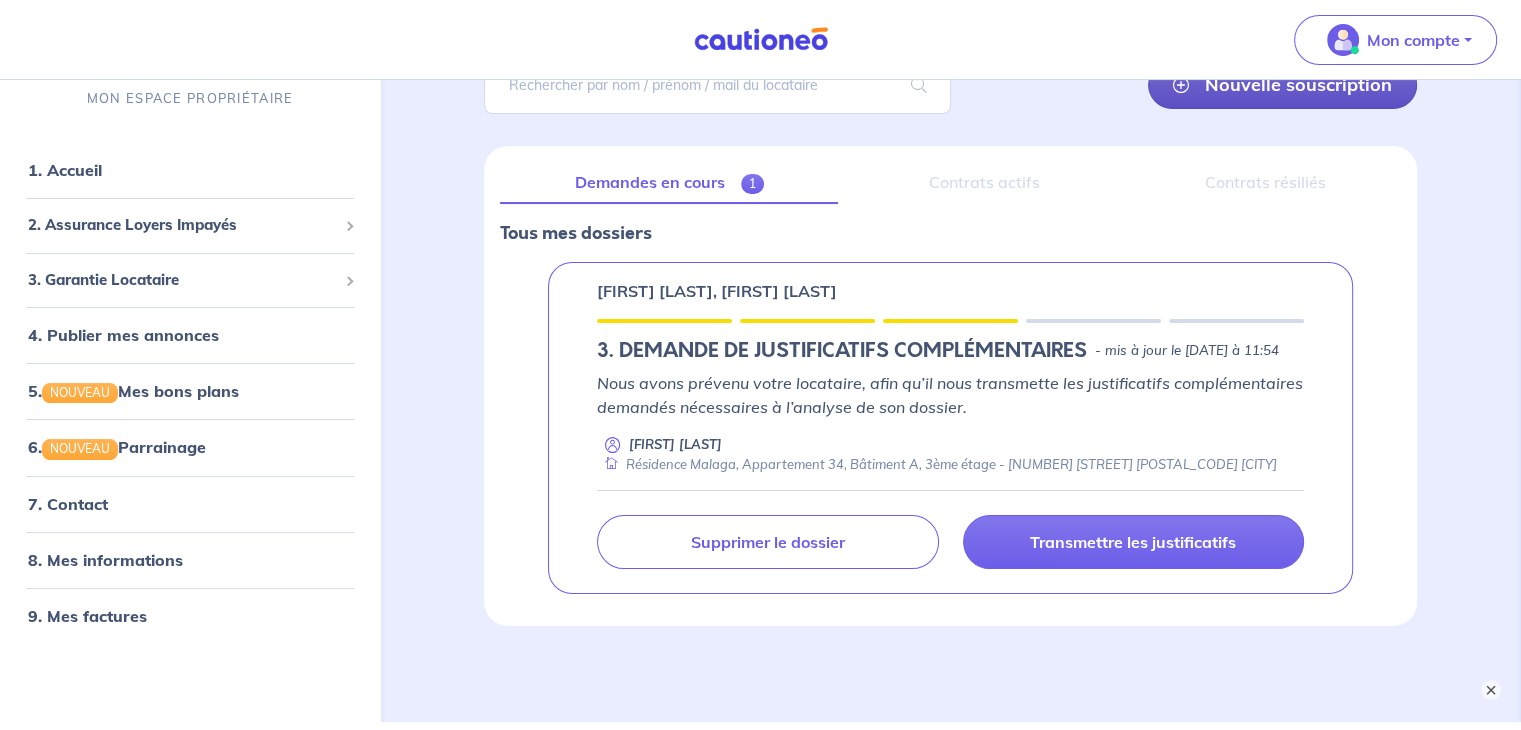 click on "Nouvelle souscription" at bounding box center (1282, 85) 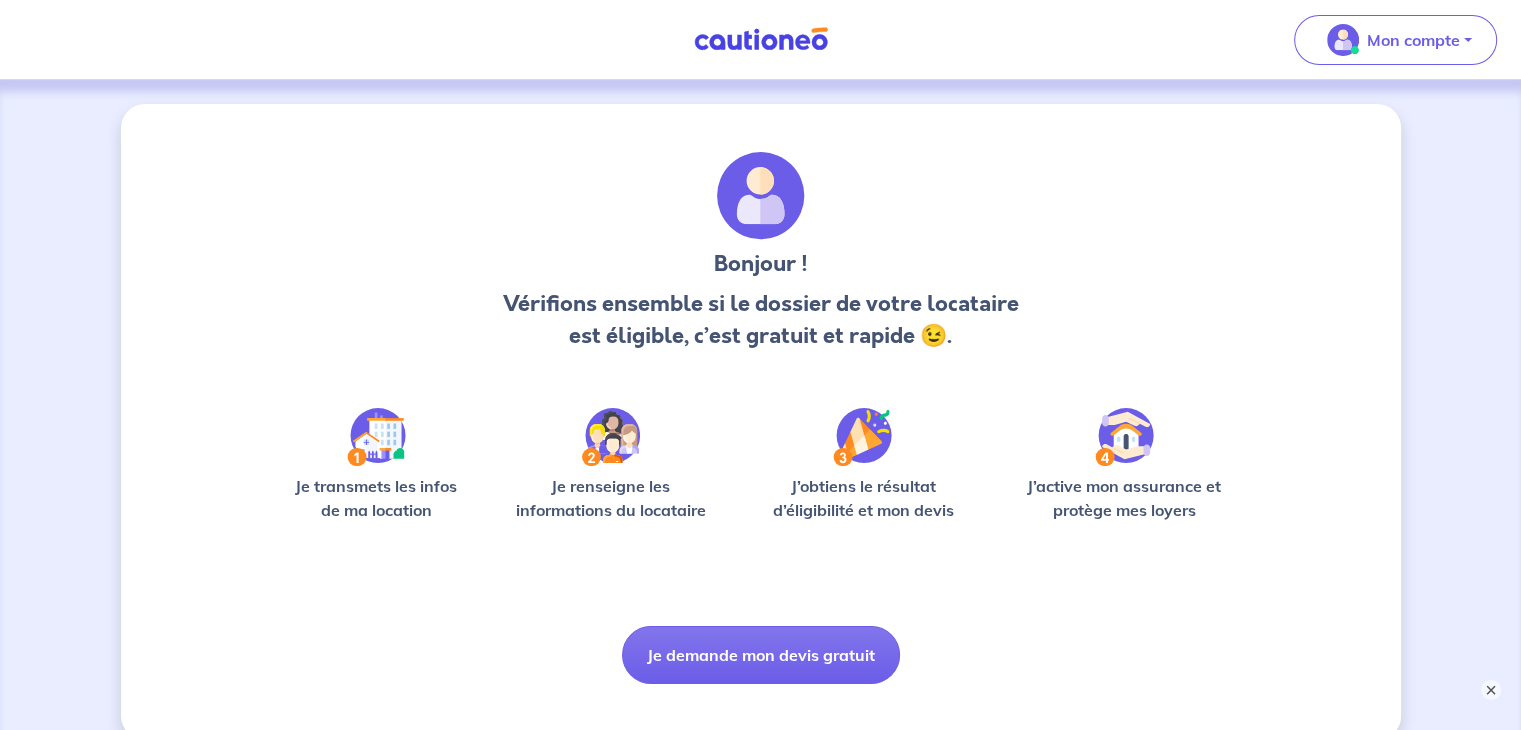 scroll, scrollTop: 114, scrollLeft: 0, axis: vertical 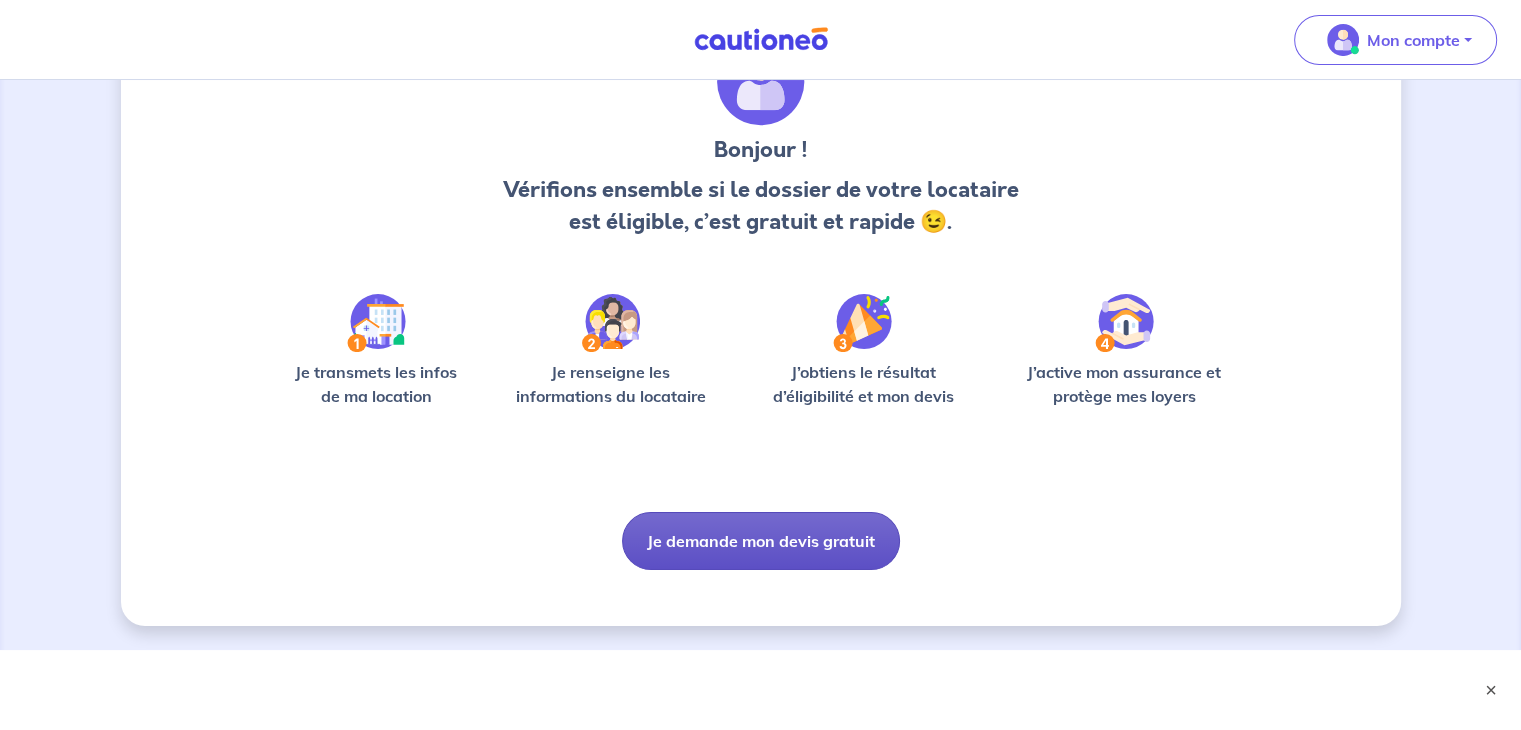 click on "Je demande mon devis gratuit" at bounding box center [761, 541] 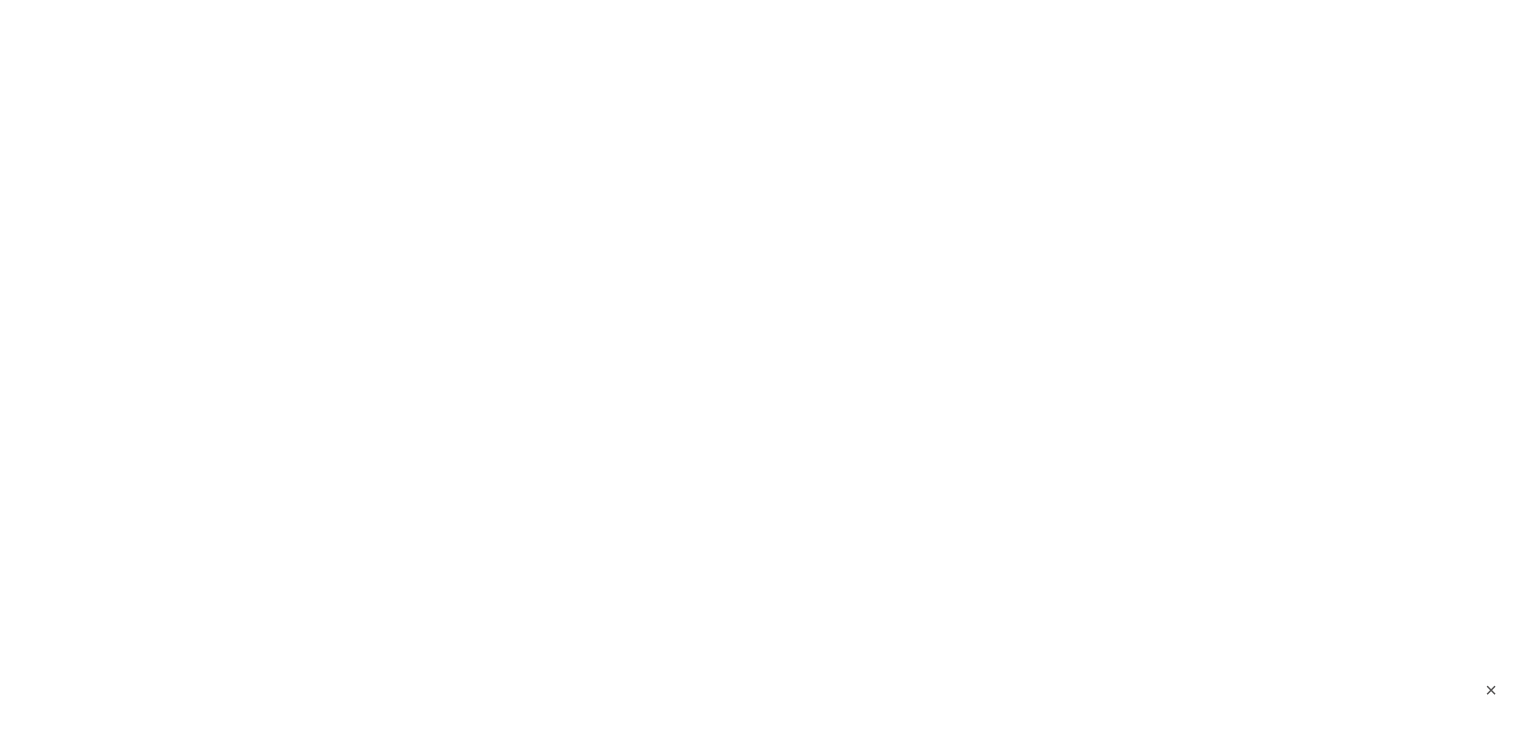 scroll, scrollTop: 0, scrollLeft: 0, axis: both 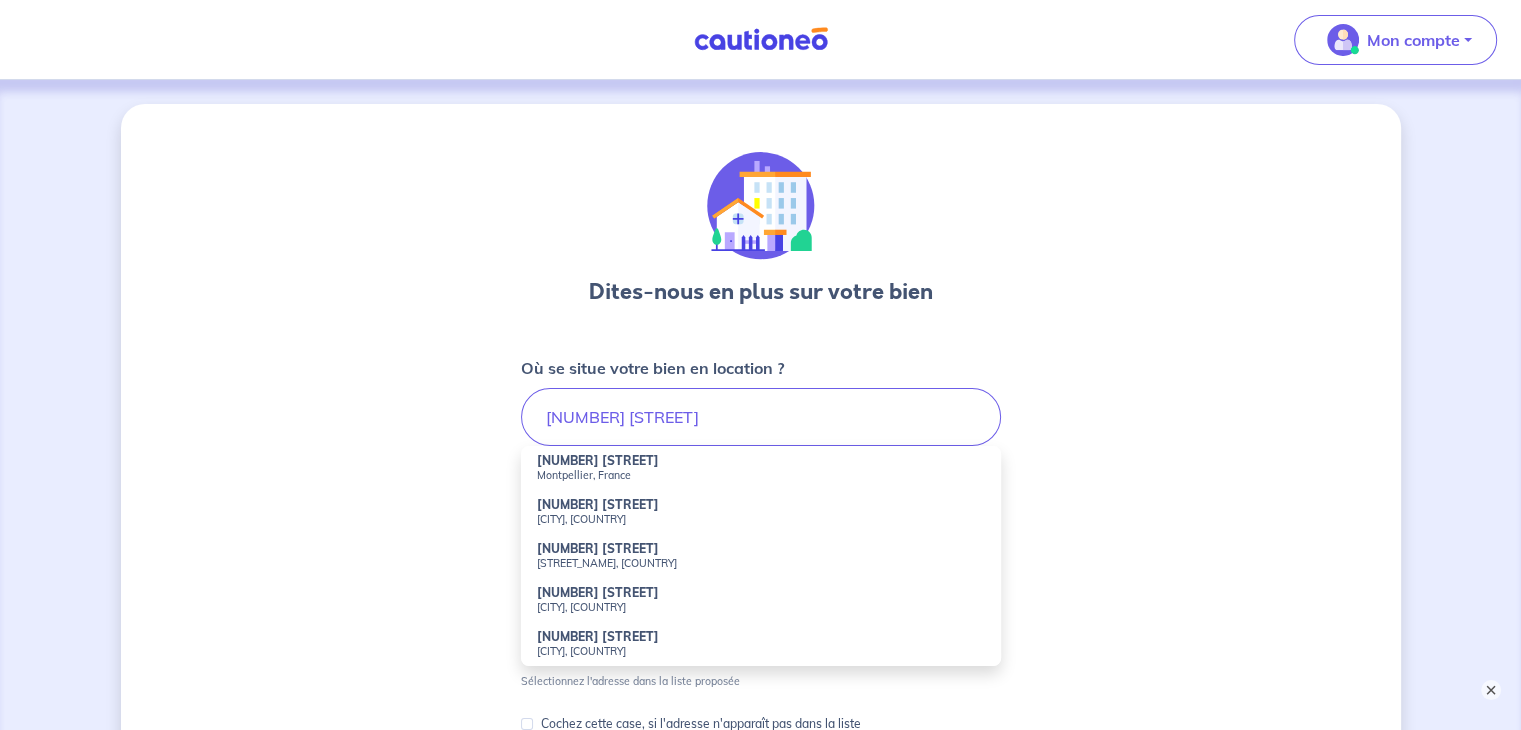 click on "[NUMBER] [STREET]" at bounding box center [598, 460] 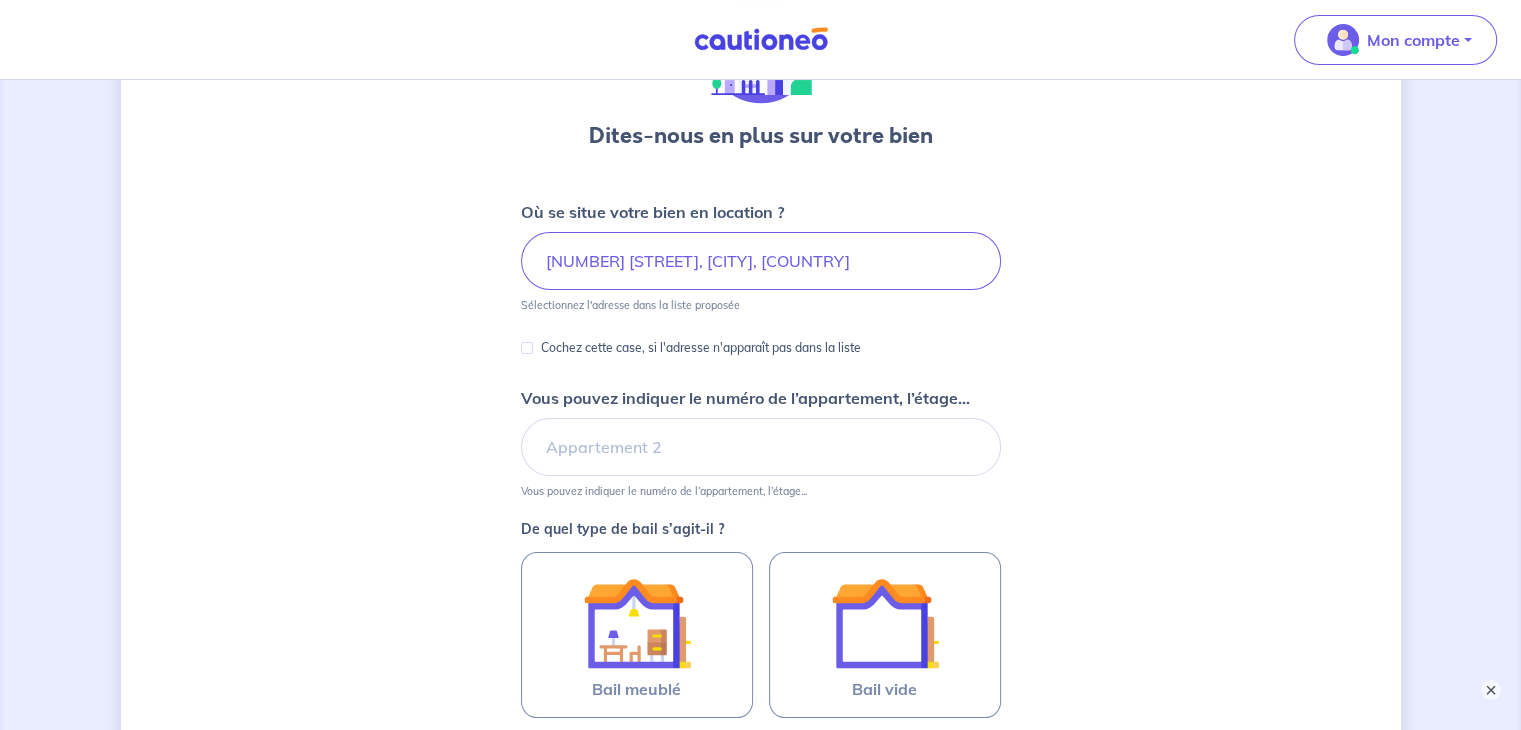 scroll, scrollTop: 162, scrollLeft: 0, axis: vertical 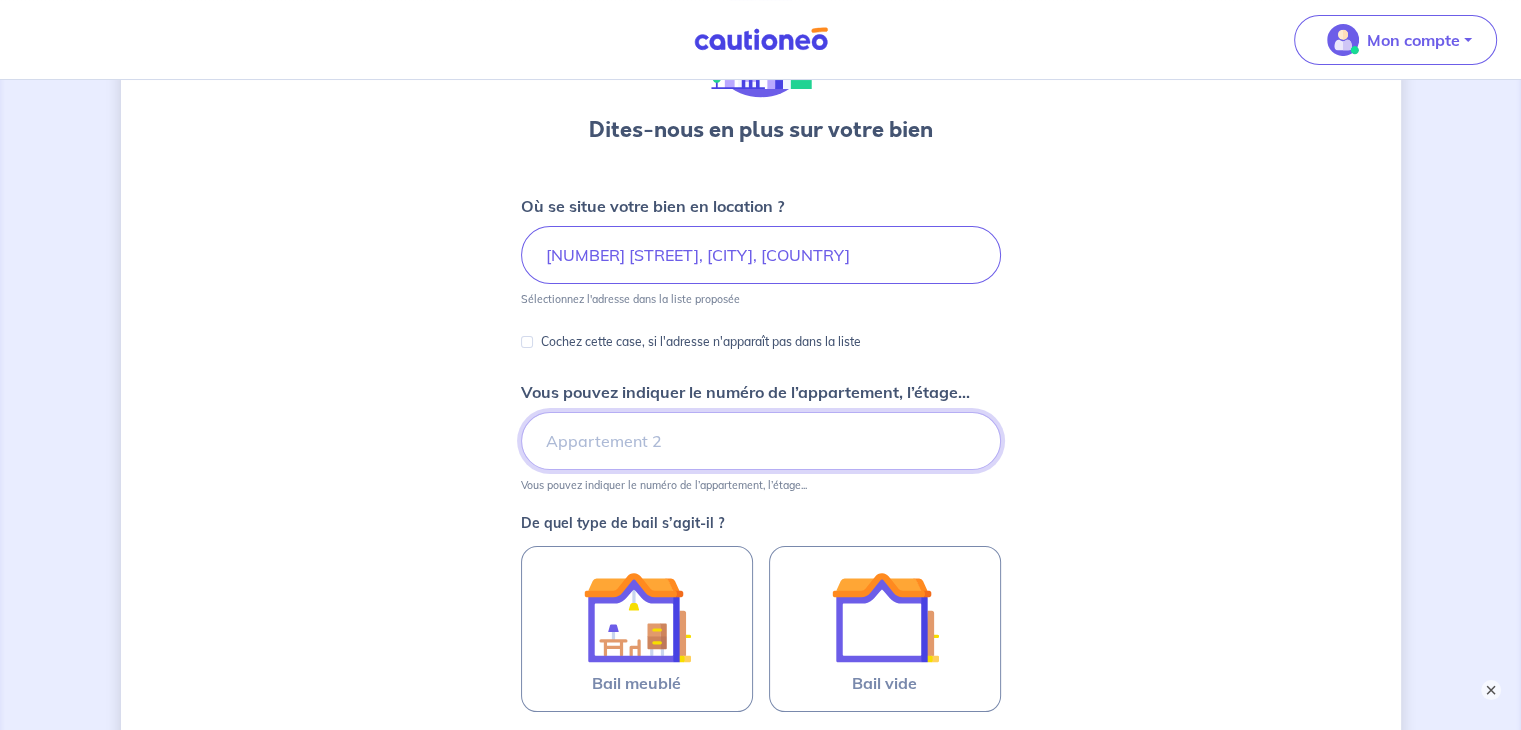 click on "Vous pouvez indiquer le numéro de l’appartement, l’étage..." at bounding box center (761, 441) 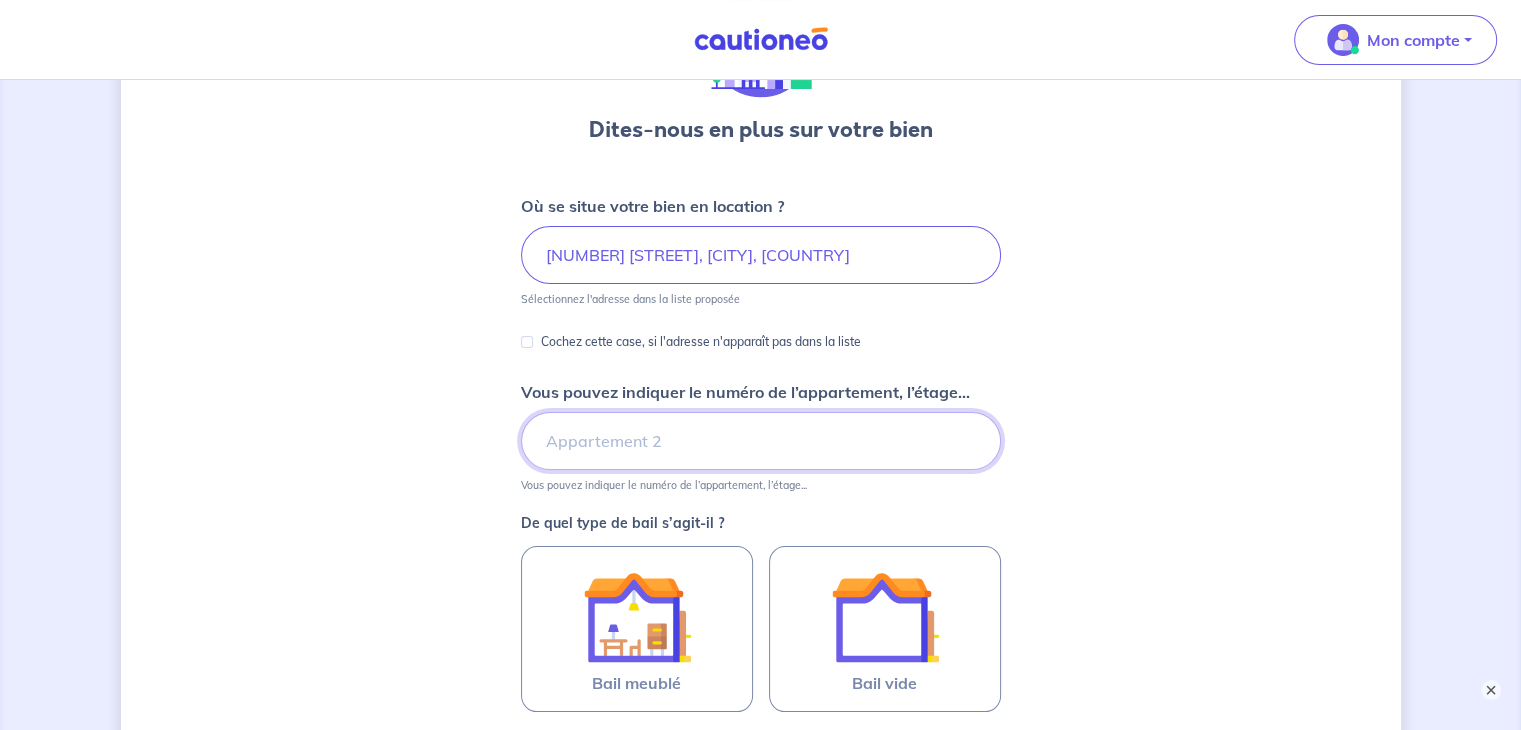 type on "Résidence Malaga, Appartement 34, Bâtiment A, 3ème étage" 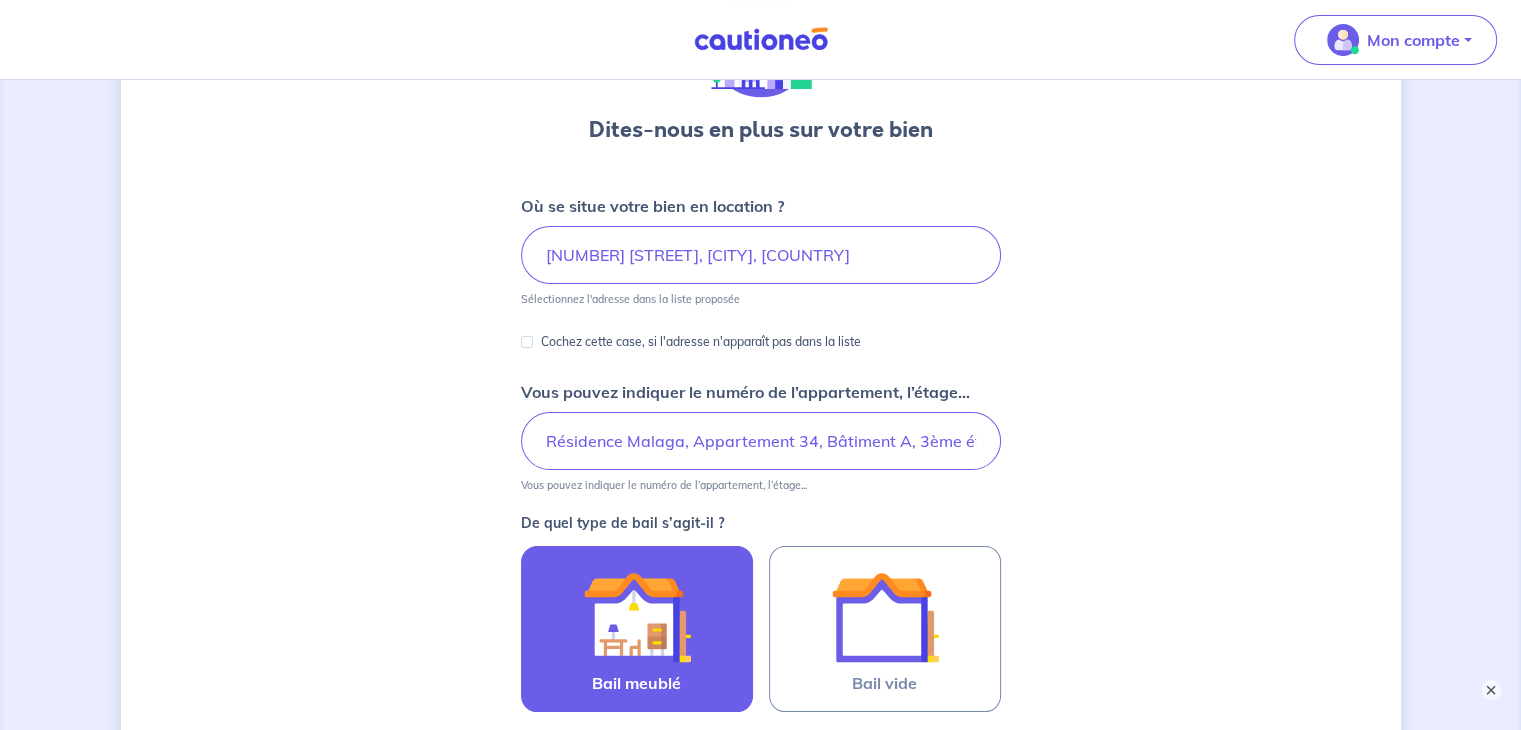 click at bounding box center (637, 617) 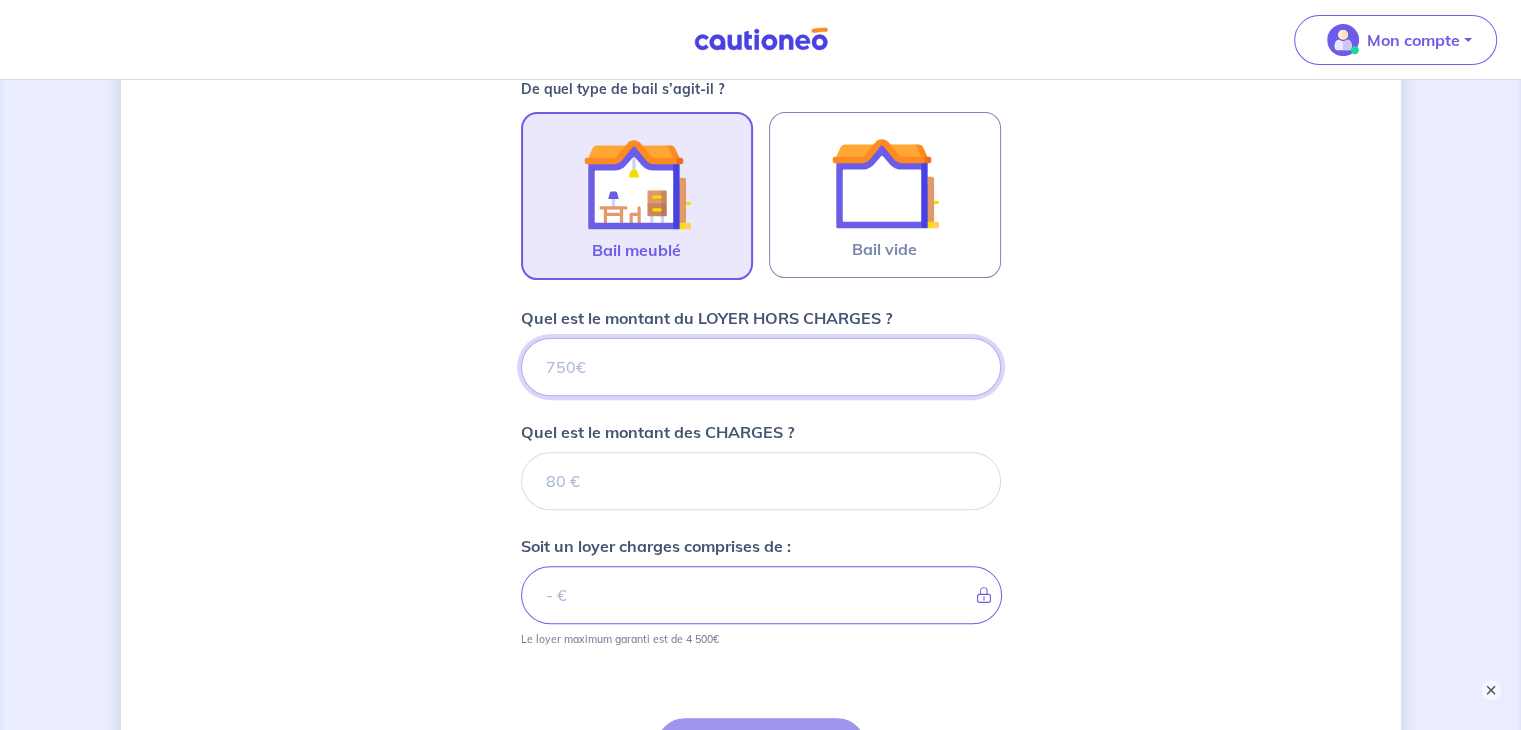 scroll, scrollTop: 680, scrollLeft: 0, axis: vertical 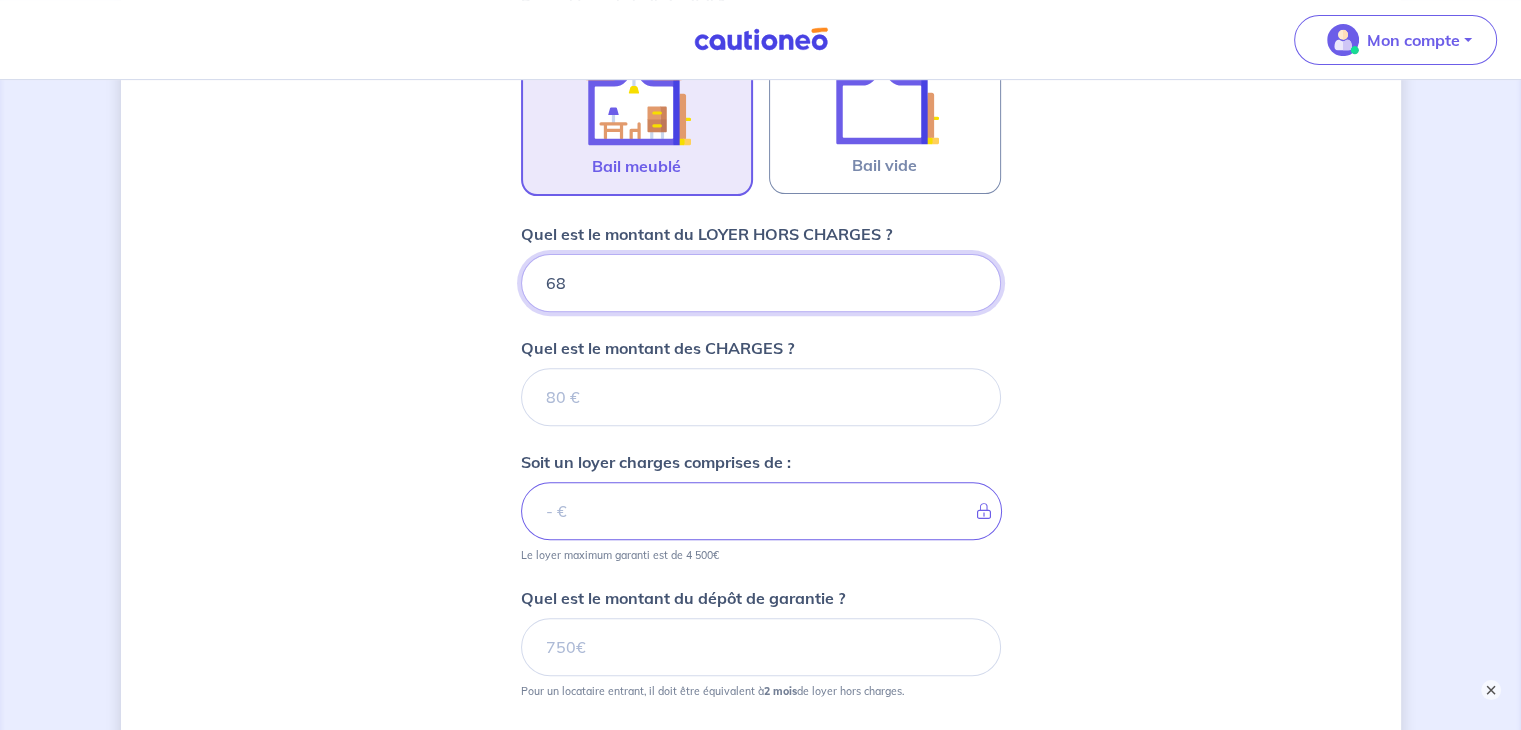 type on "689" 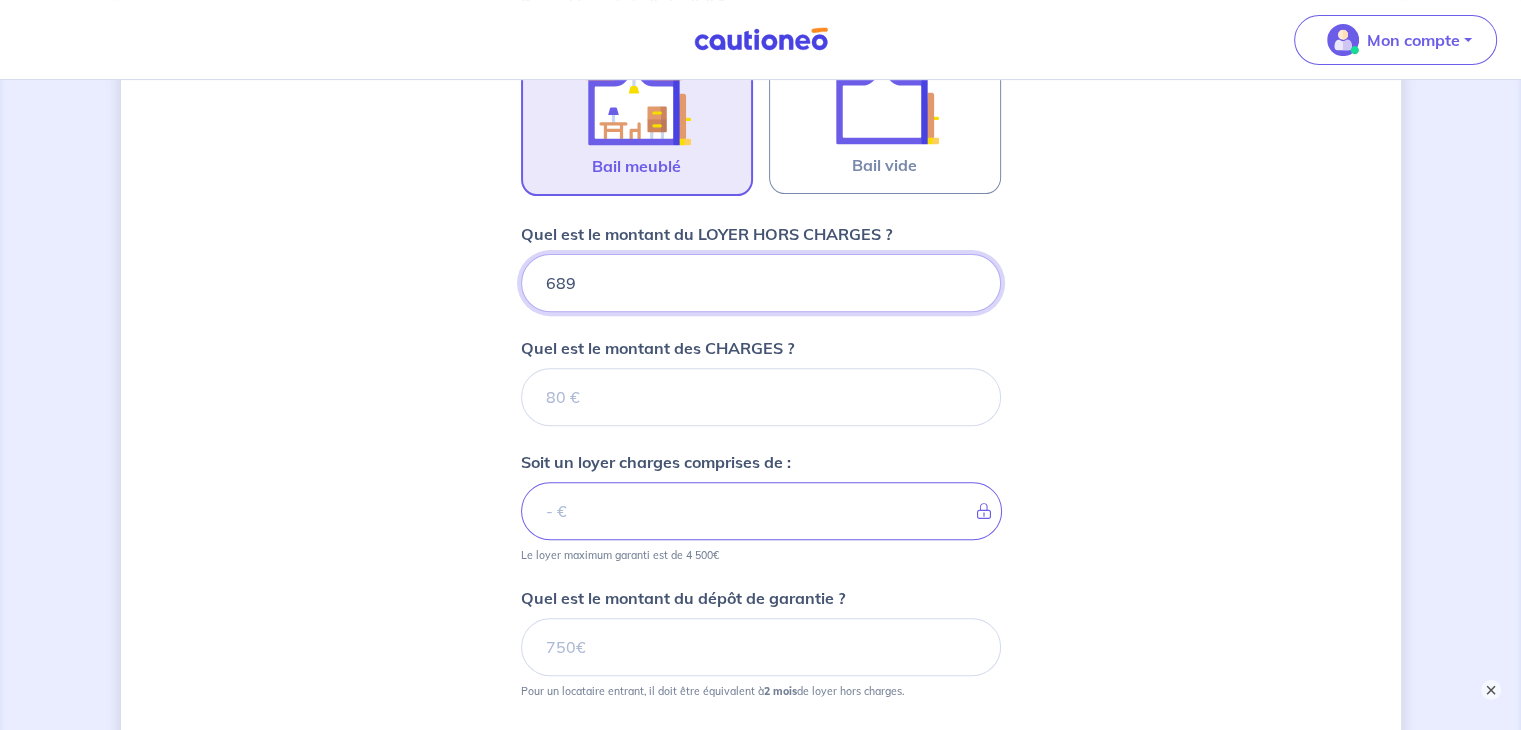 type 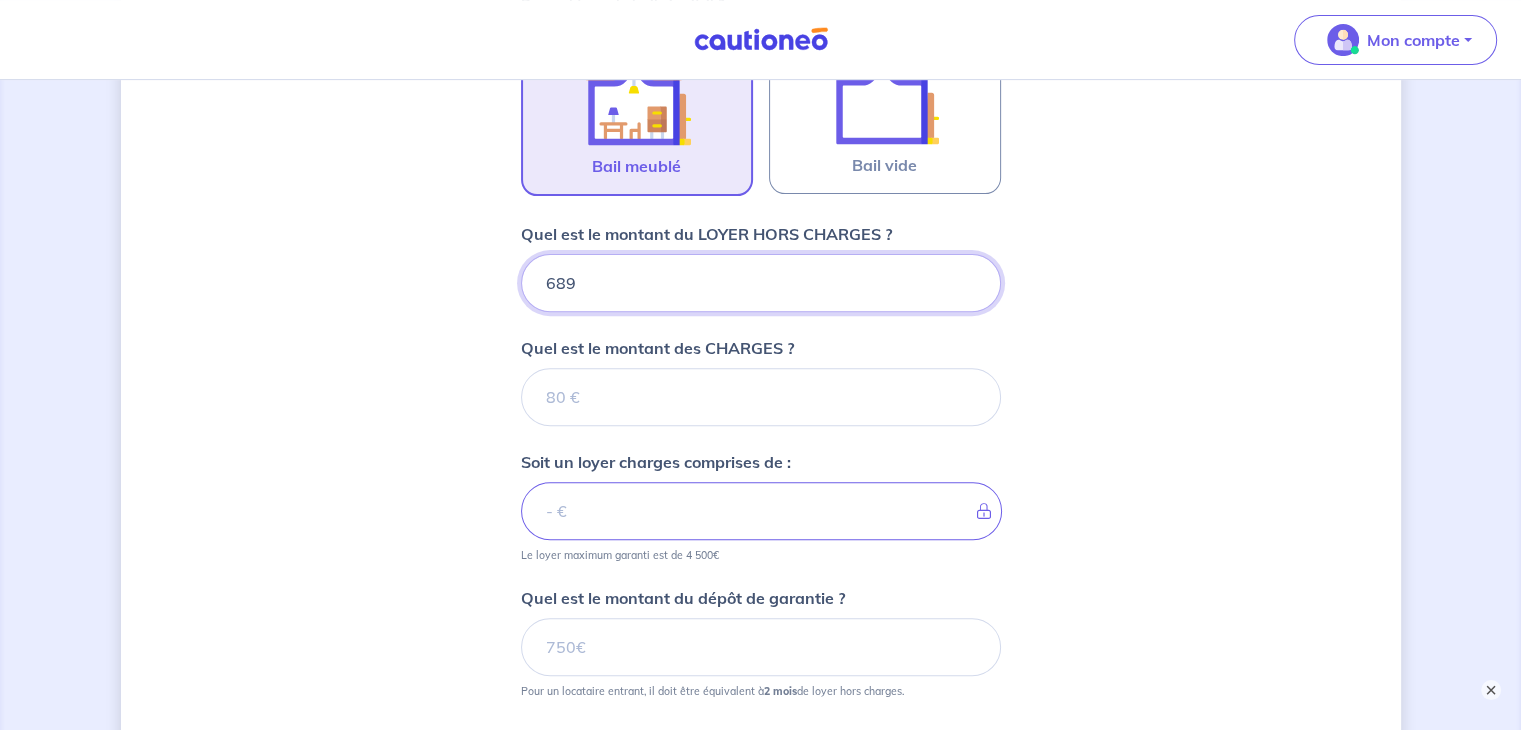 type on "689" 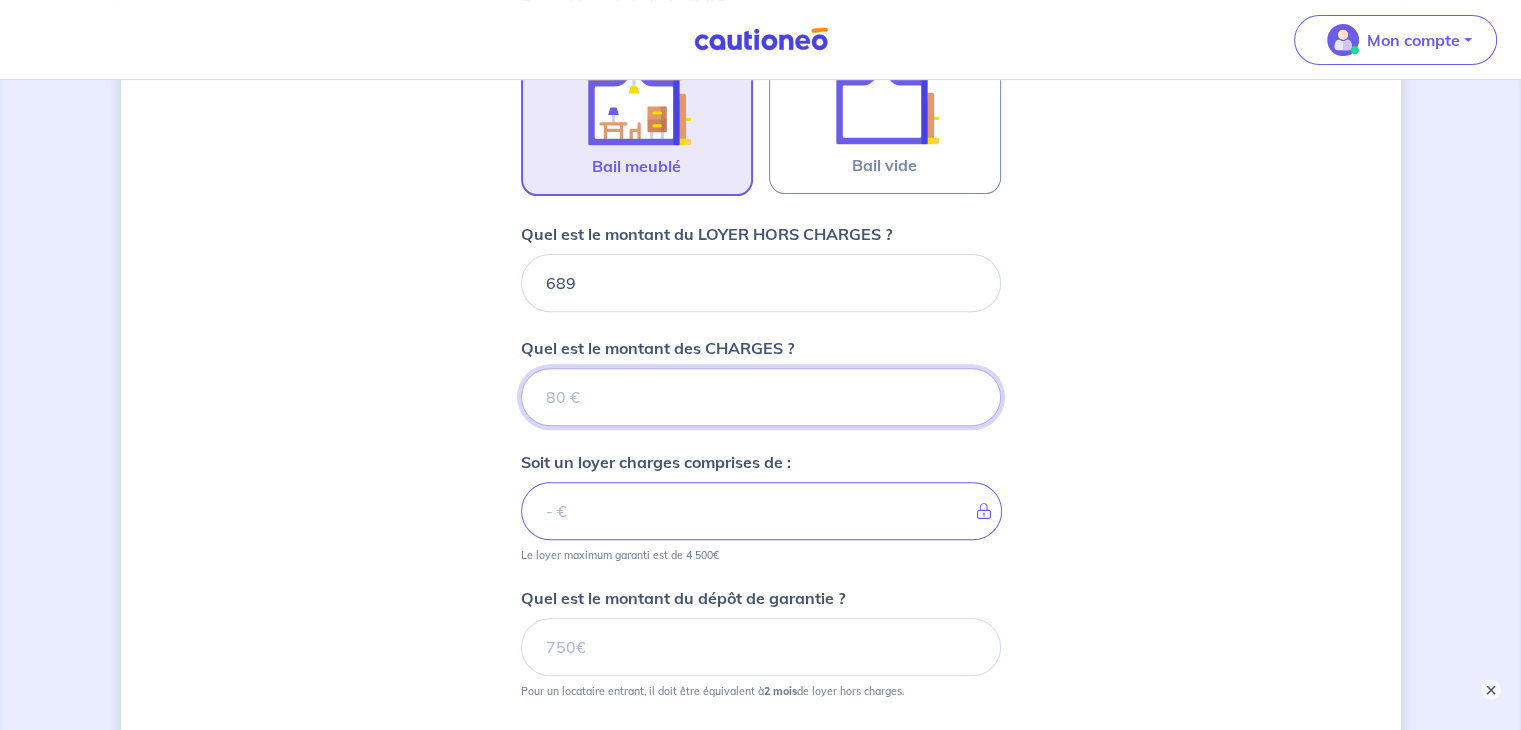 click on "Quel est le montant des CHARGES ?" at bounding box center (761, 397) 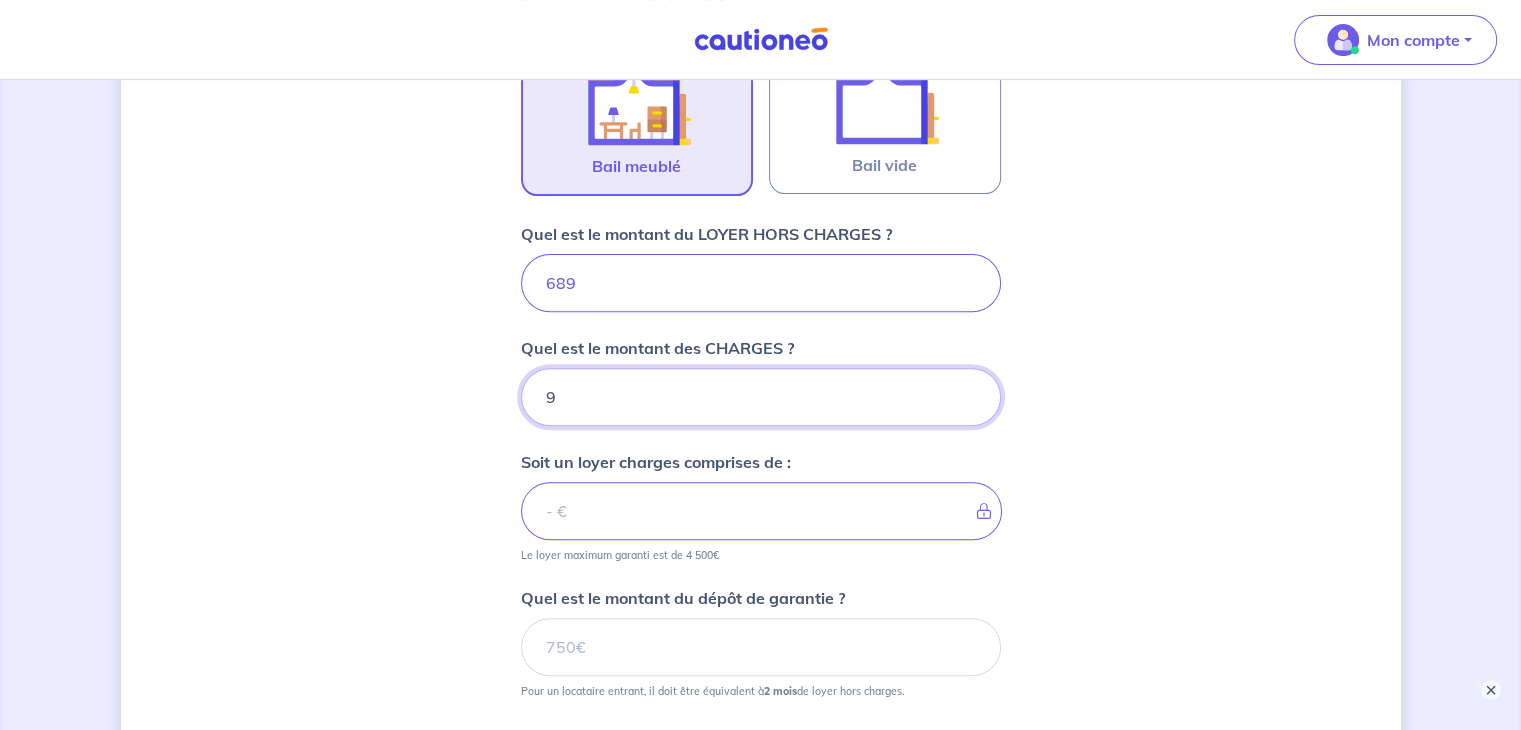 type on "91" 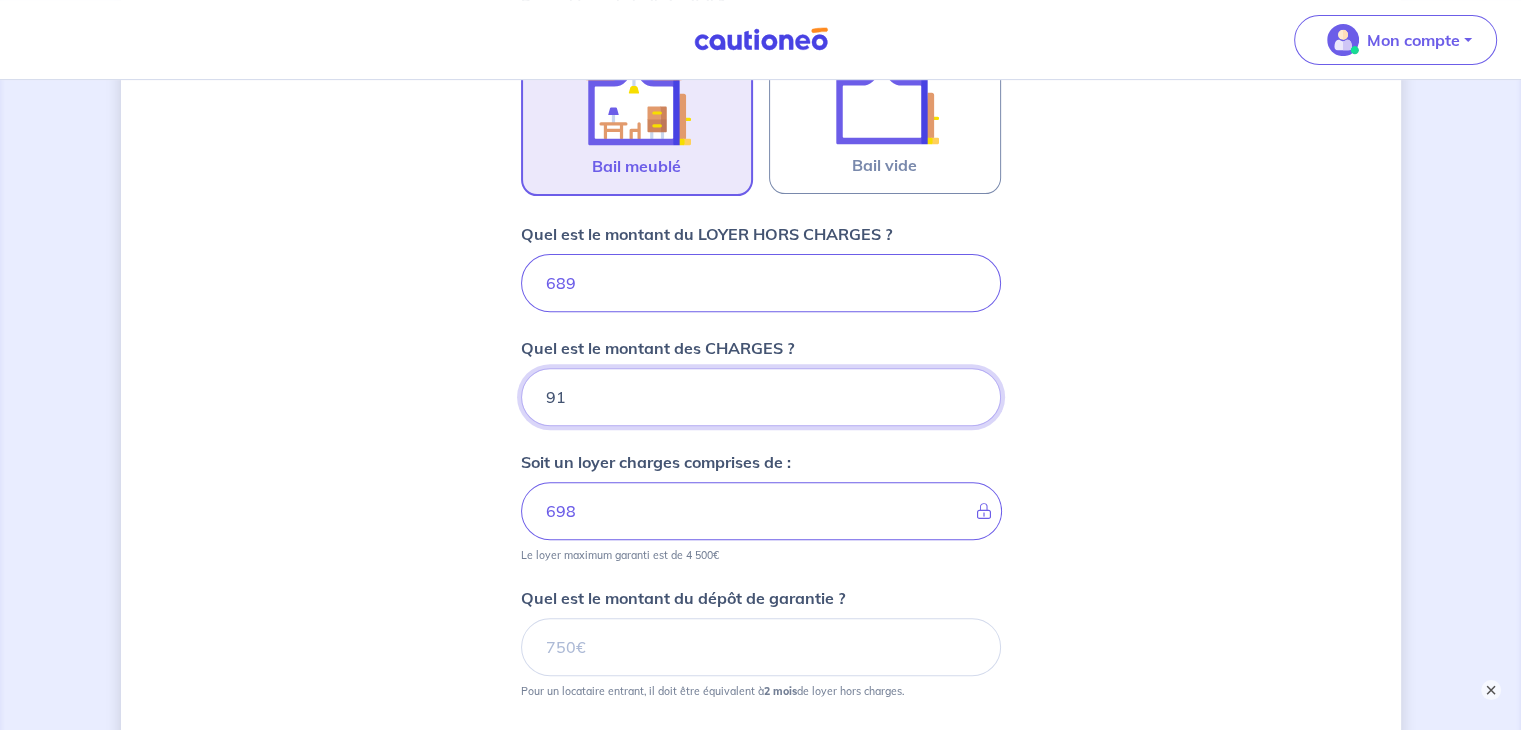 type on "780" 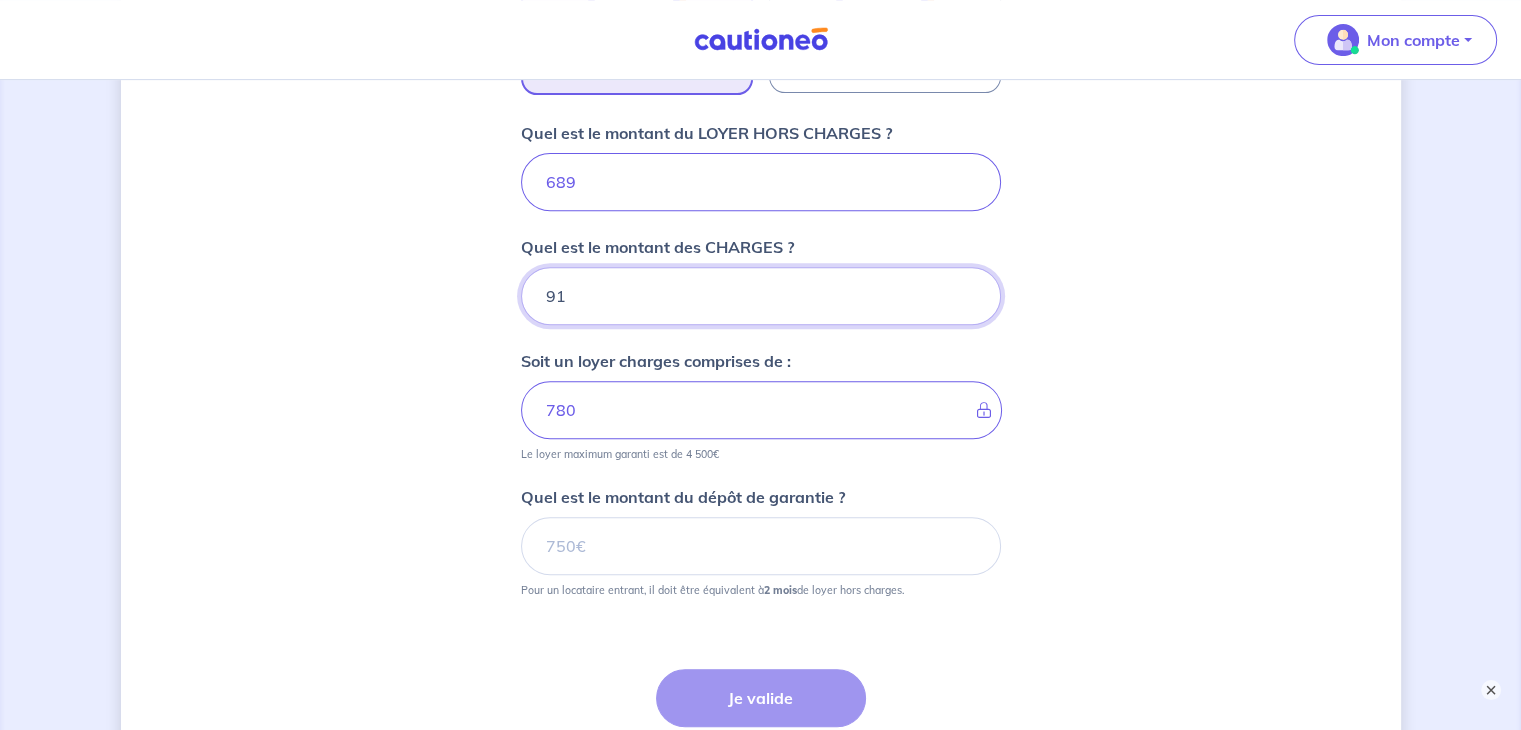 scroll, scrollTop: 787, scrollLeft: 0, axis: vertical 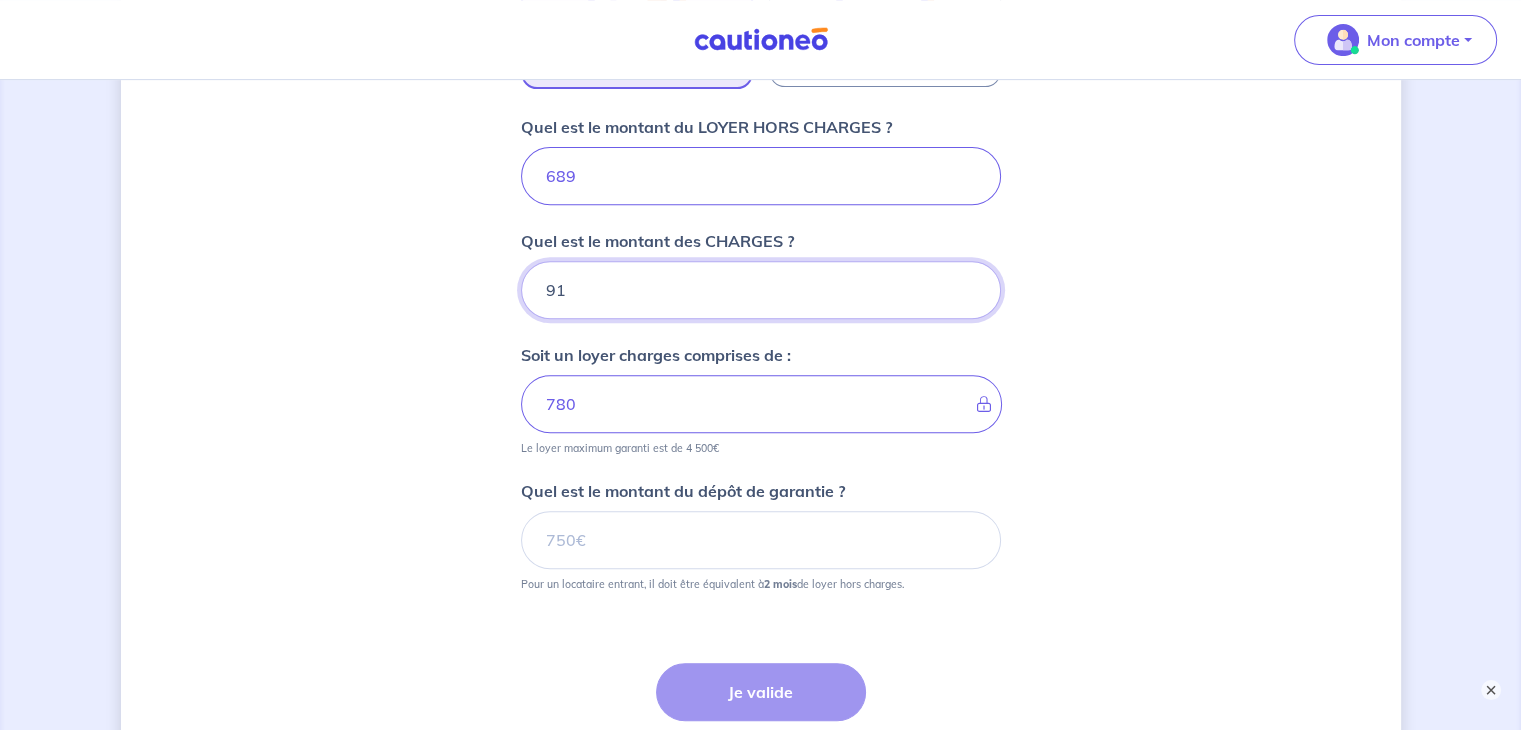 type on "91" 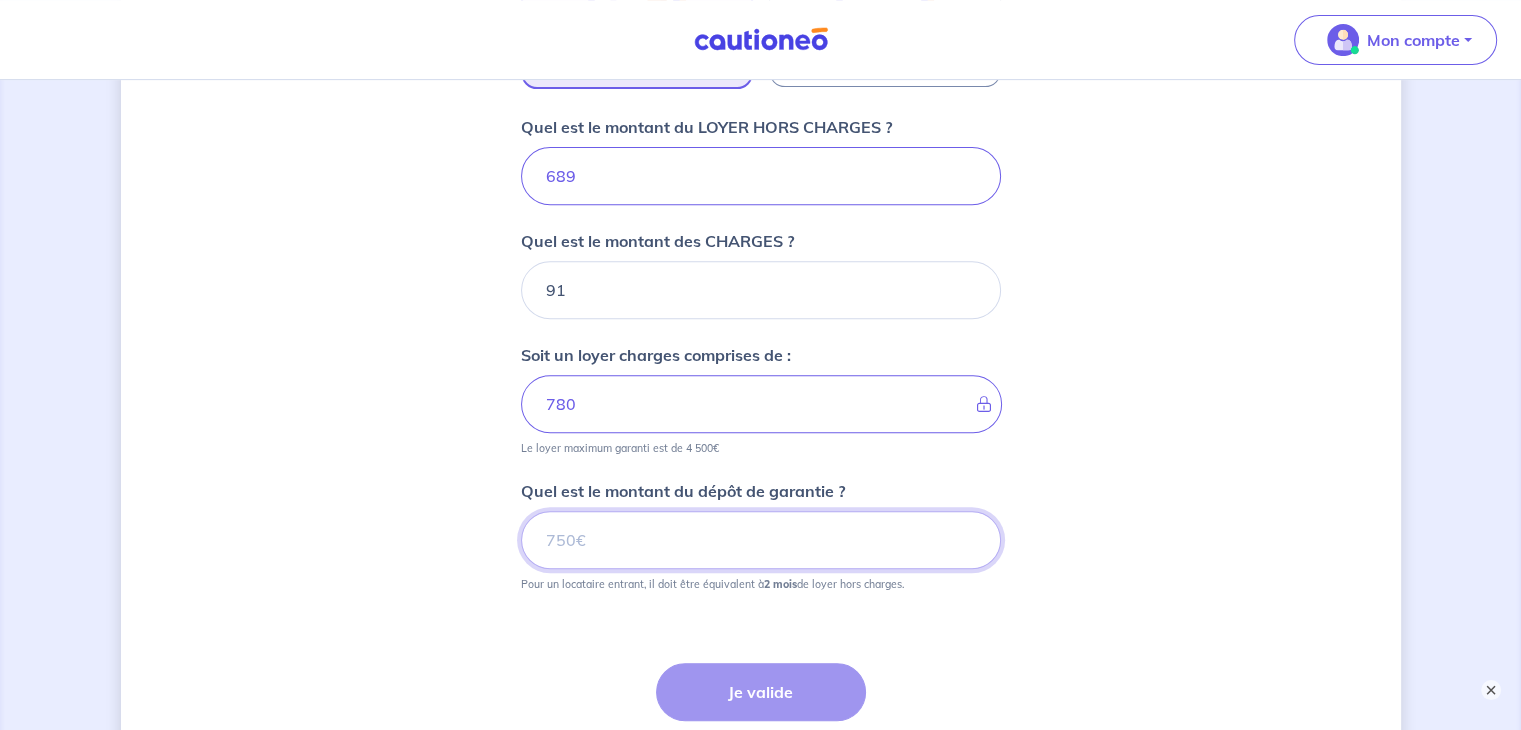 click on "Quel est le montant du dépôt de garantie ?" at bounding box center [761, 540] 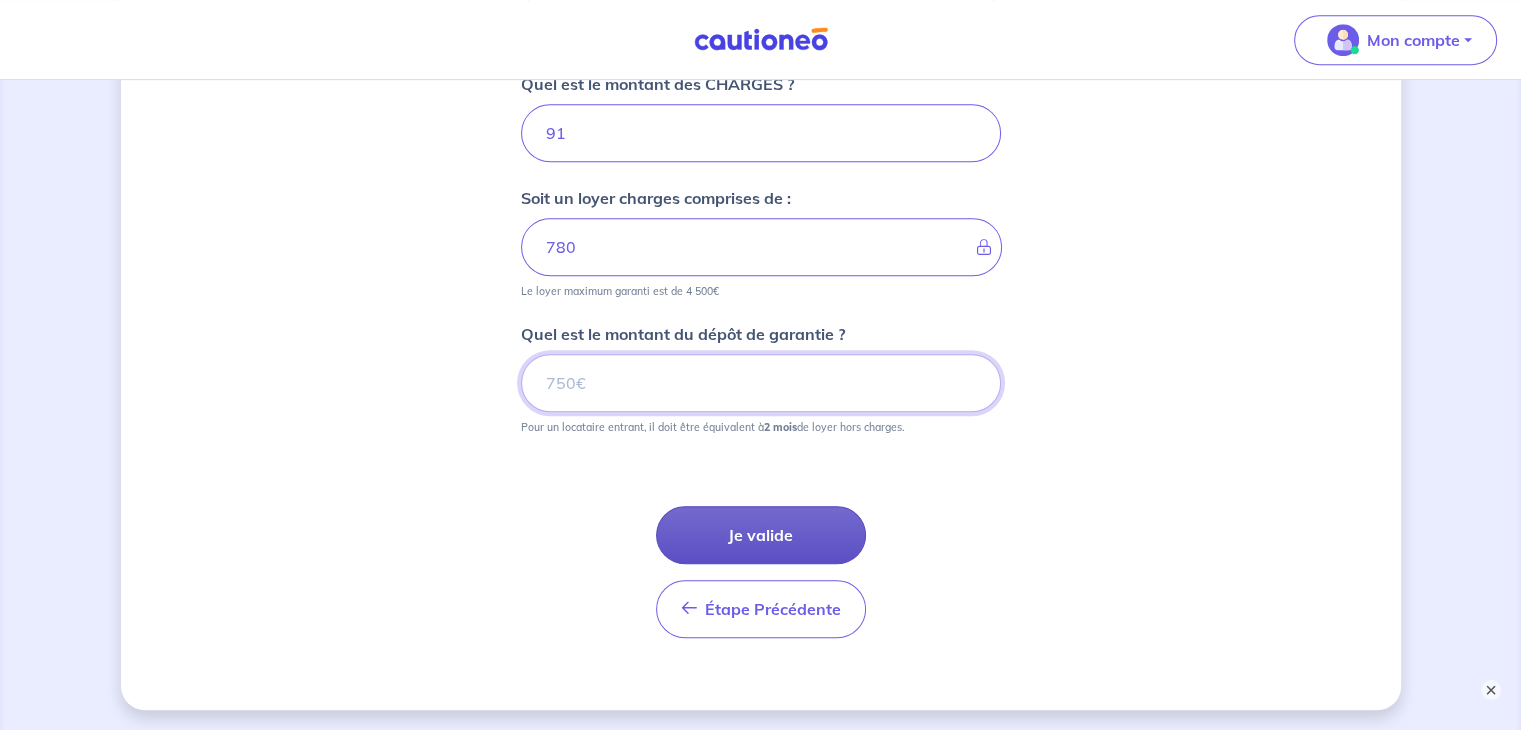 type on "[PRICE]" 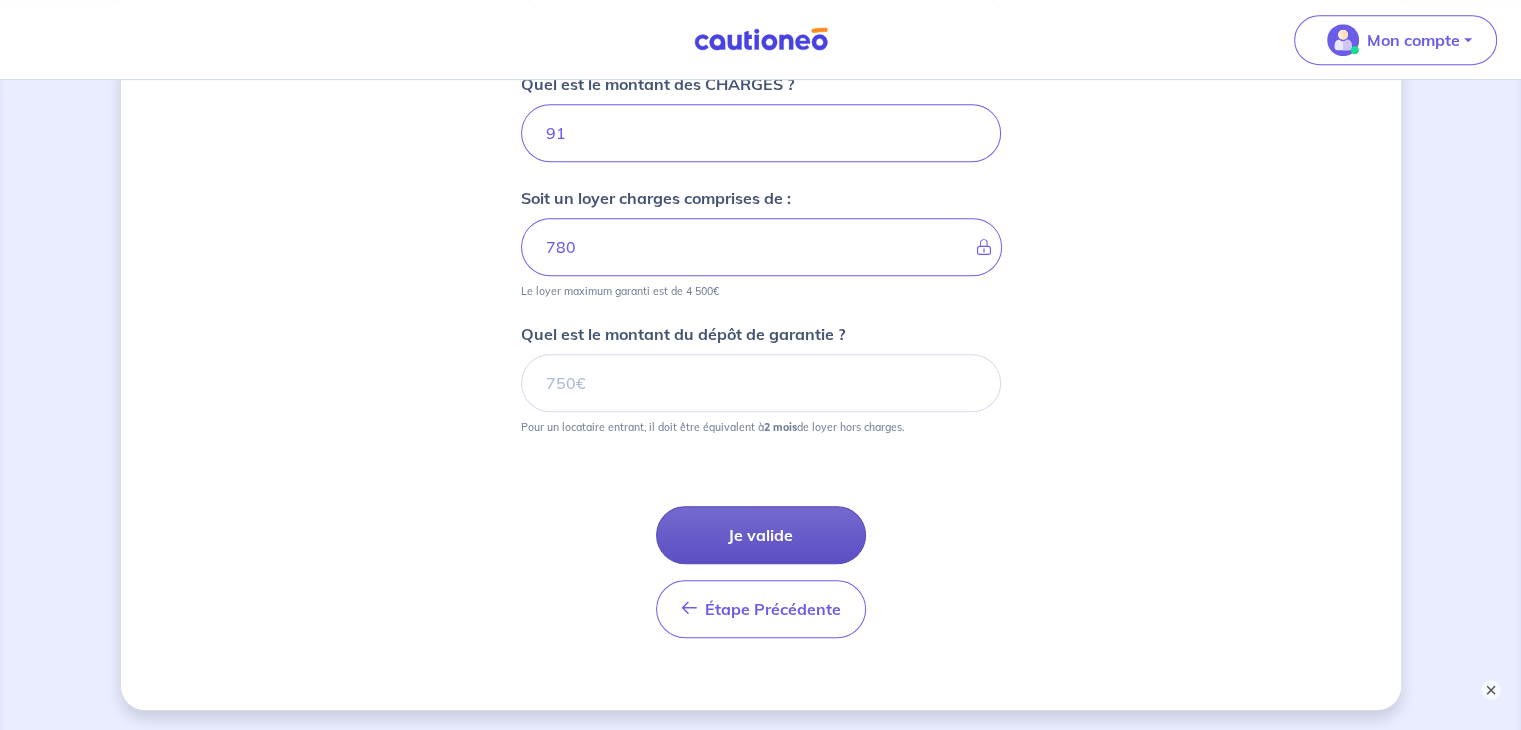 click on "Je valide" at bounding box center [761, 535] 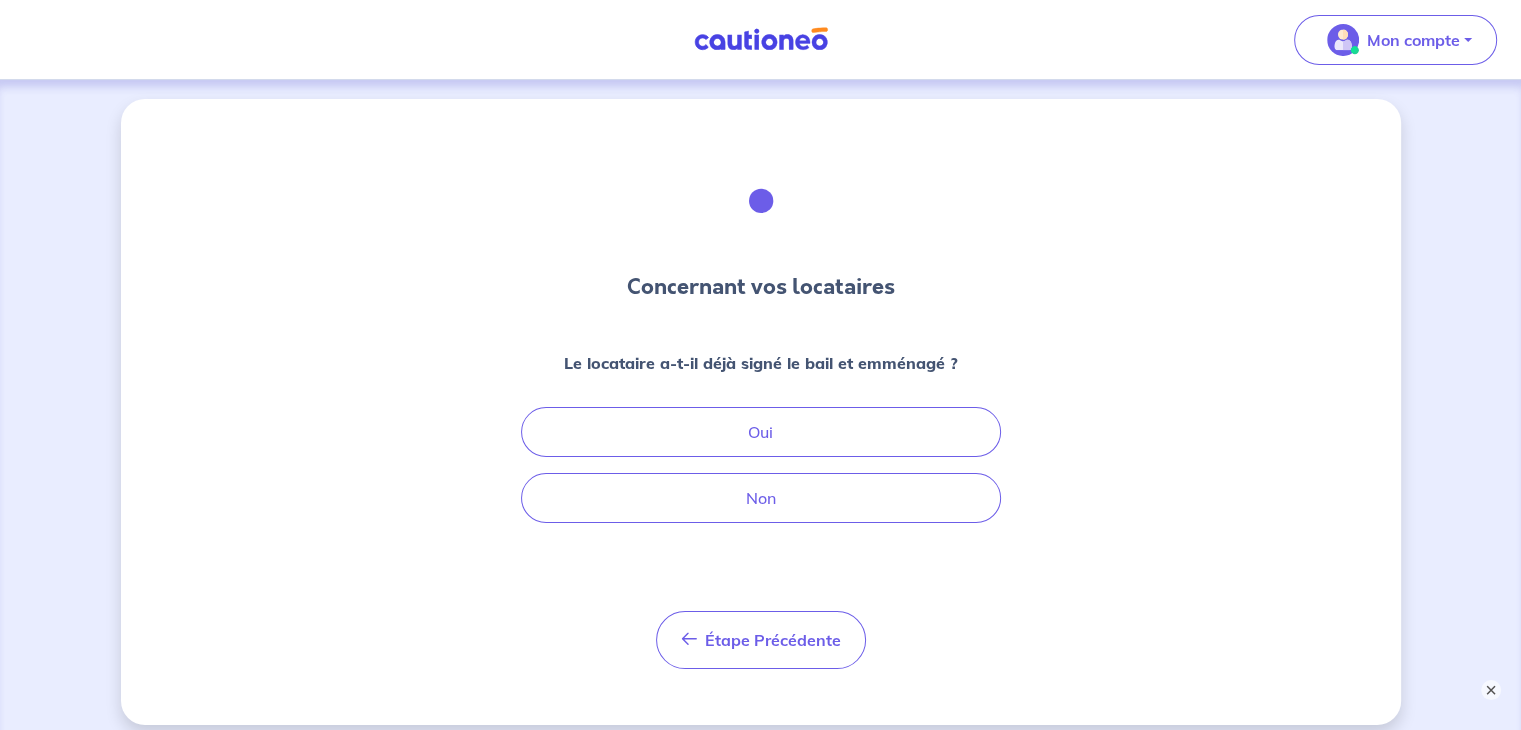 scroll, scrollTop: 0, scrollLeft: 0, axis: both 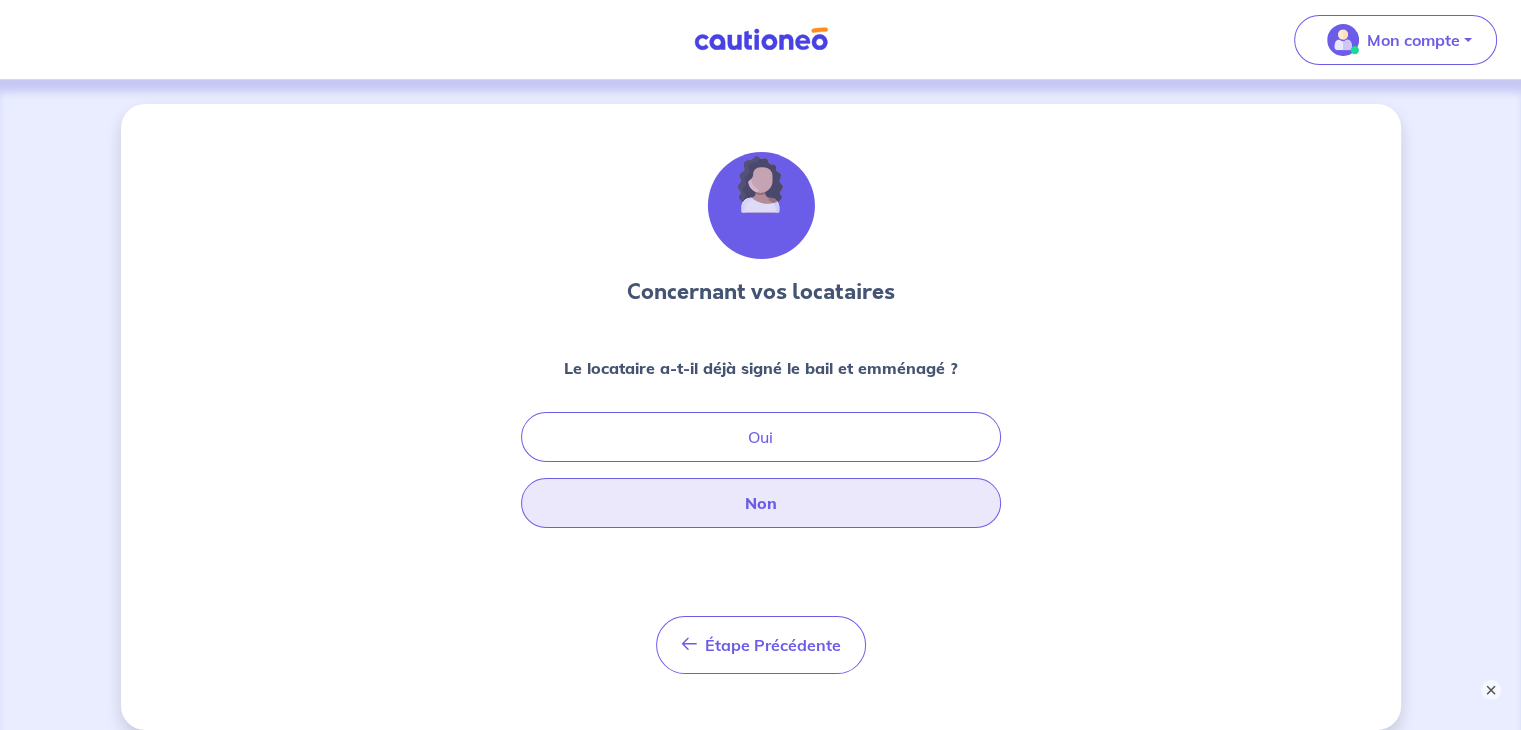 click on "Non" at bounding box center [761, 503] 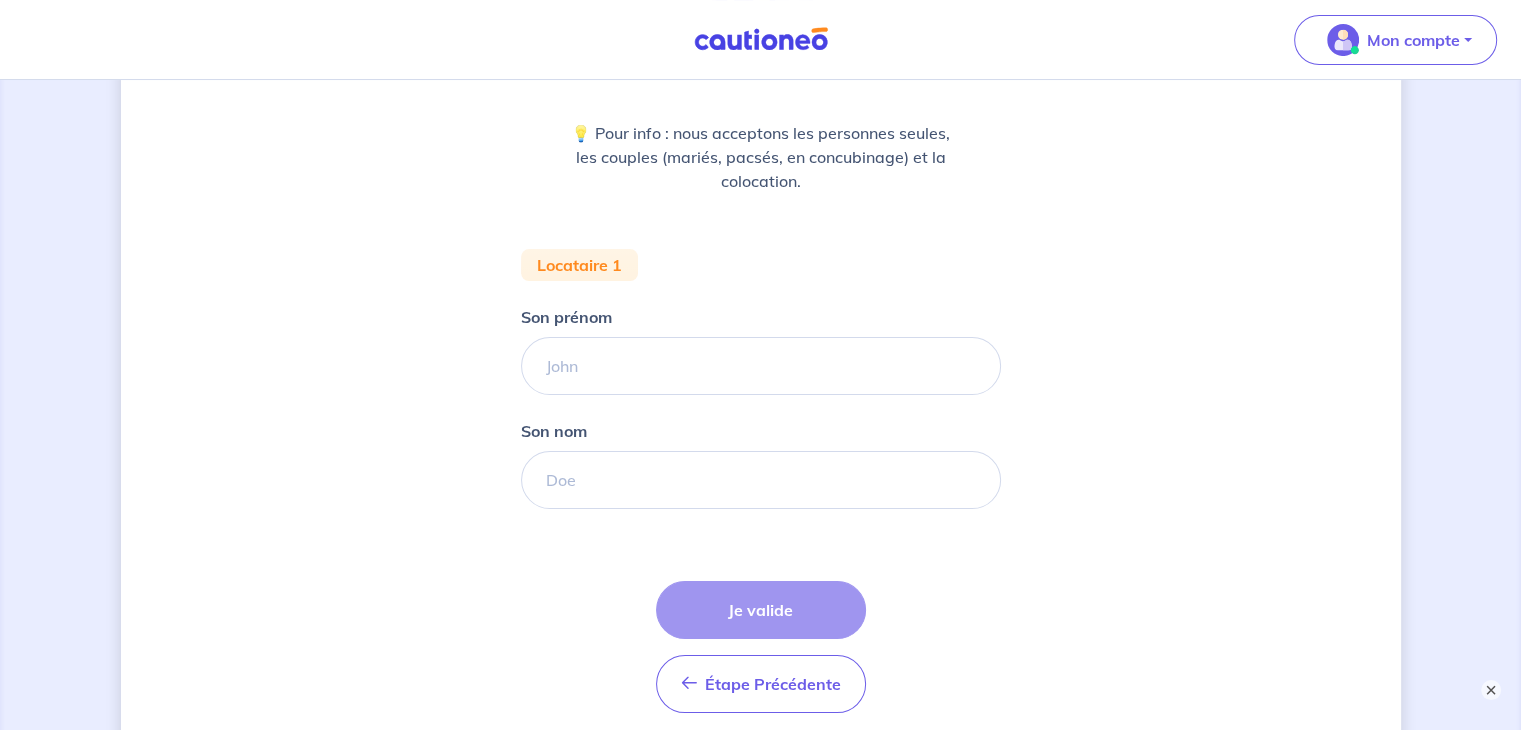 scroll, scrollTop: 236, scrollLeft: 0, axis: vertical 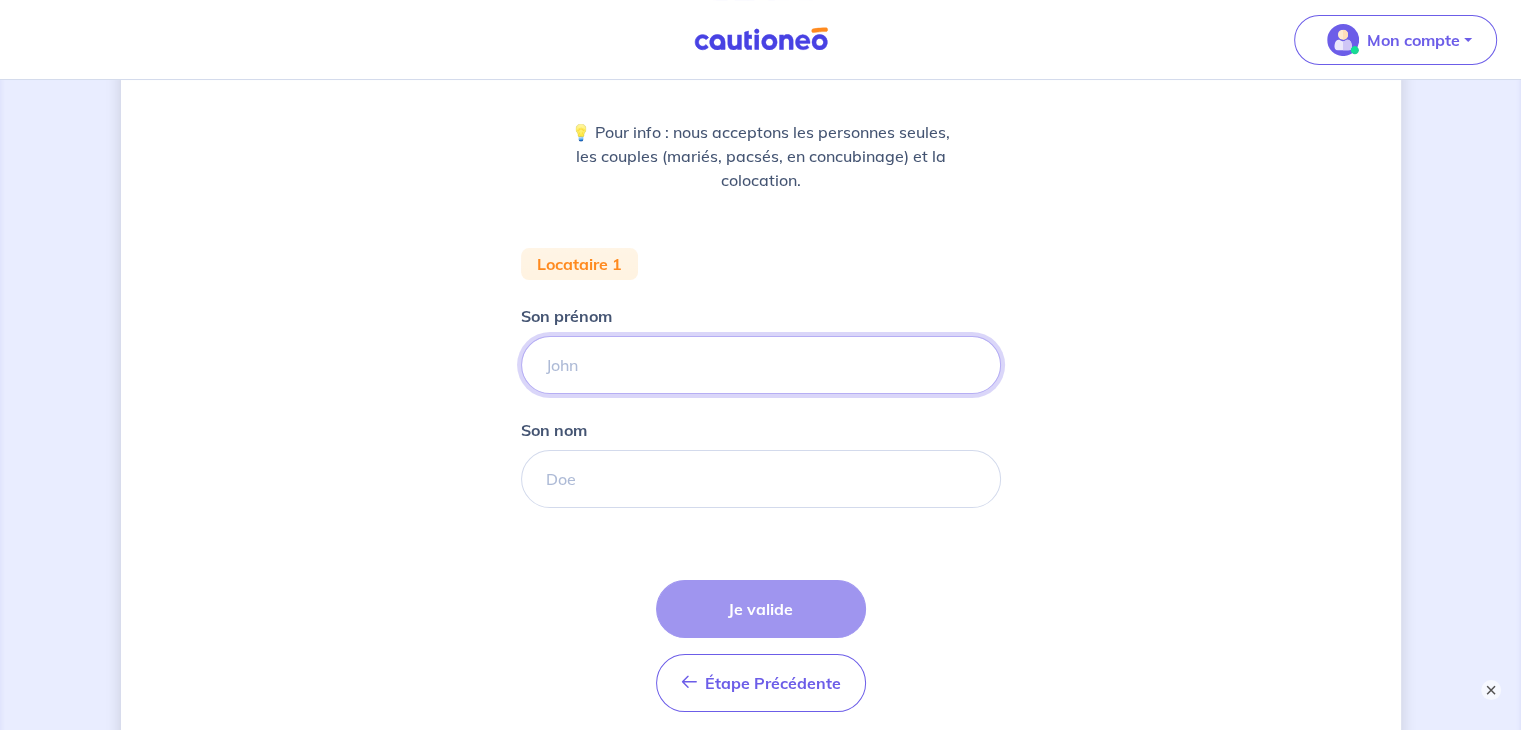 click on "Son prénom" at bounding box center (761, 365) 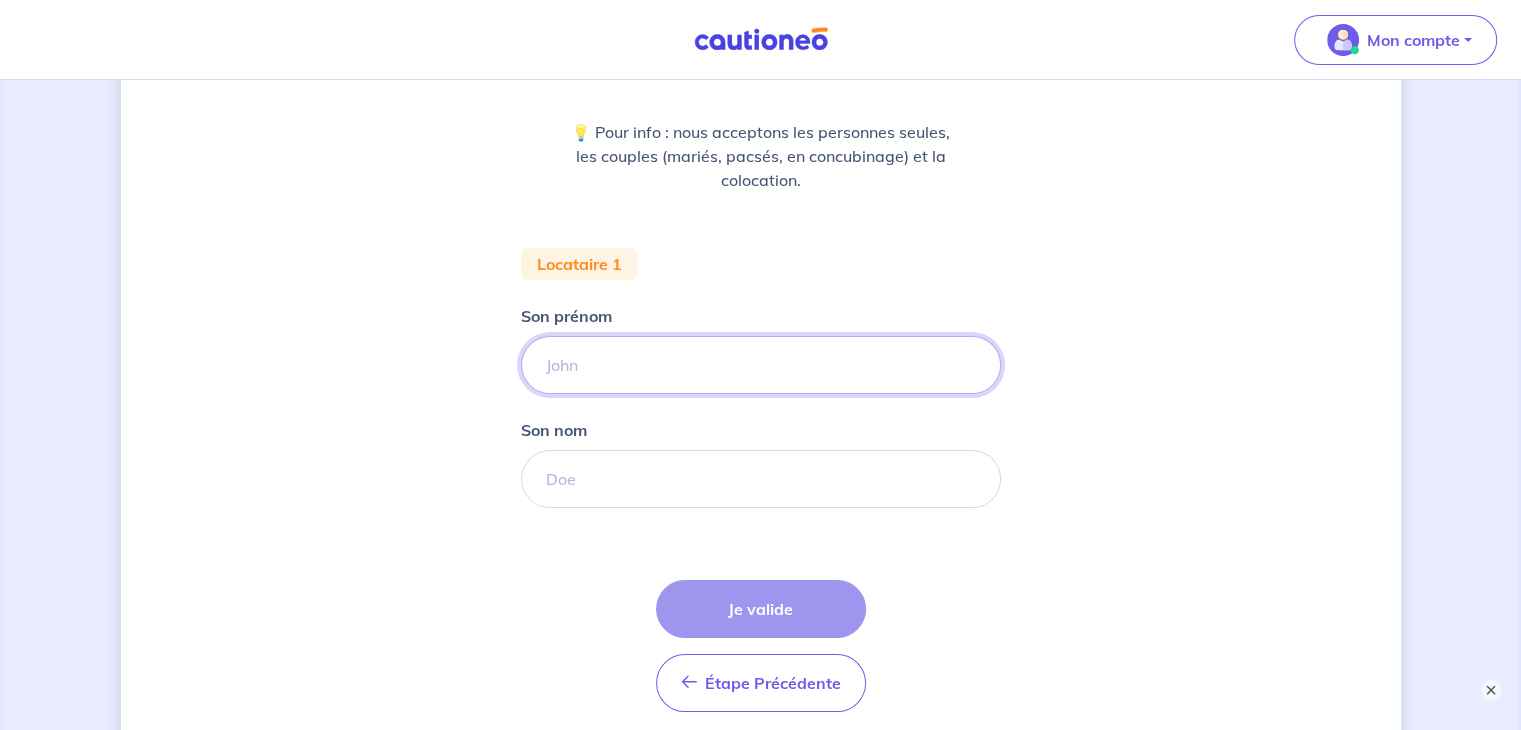 type on "[FIRST]" 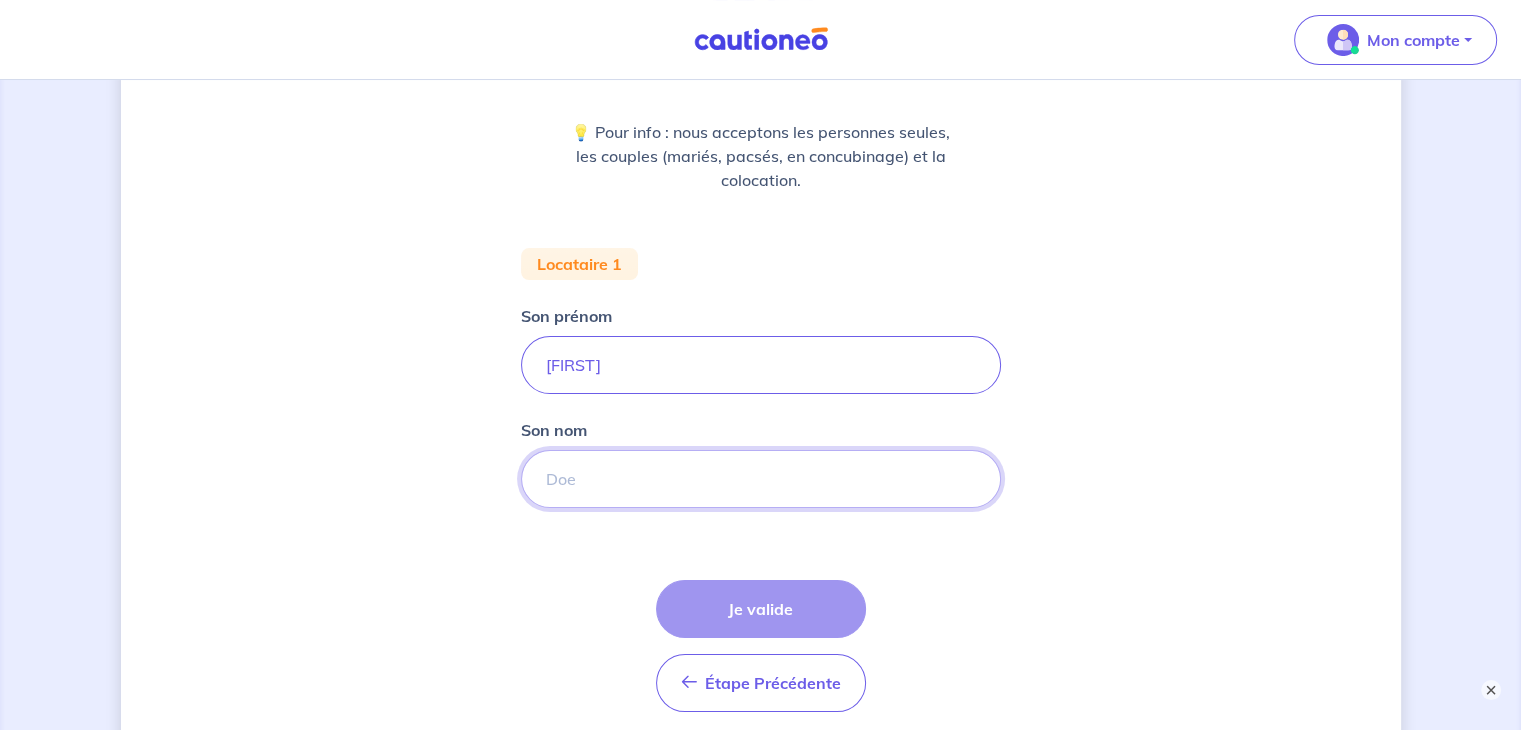 click on "Son nom" at bounding box center [761, 479] 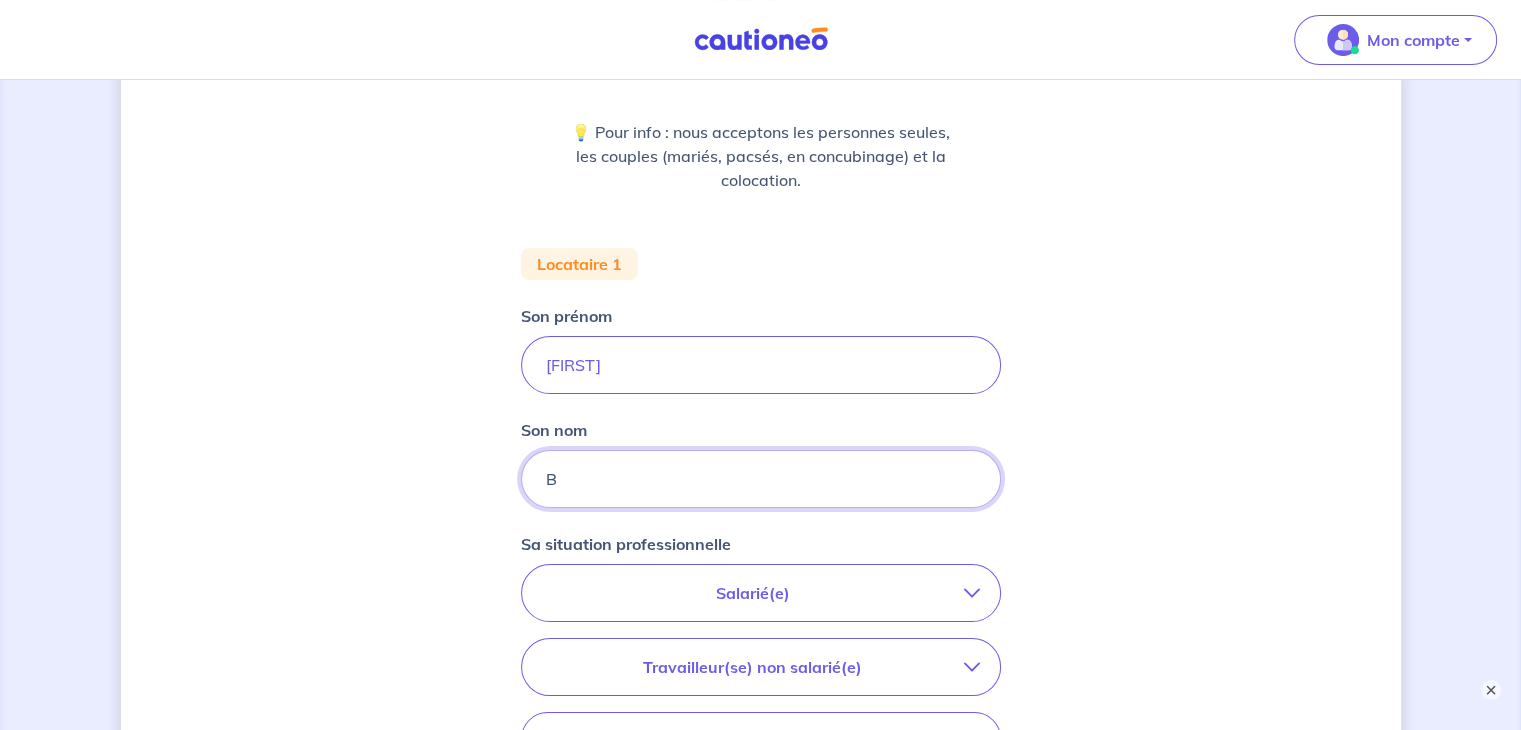 type on "[LAST]" 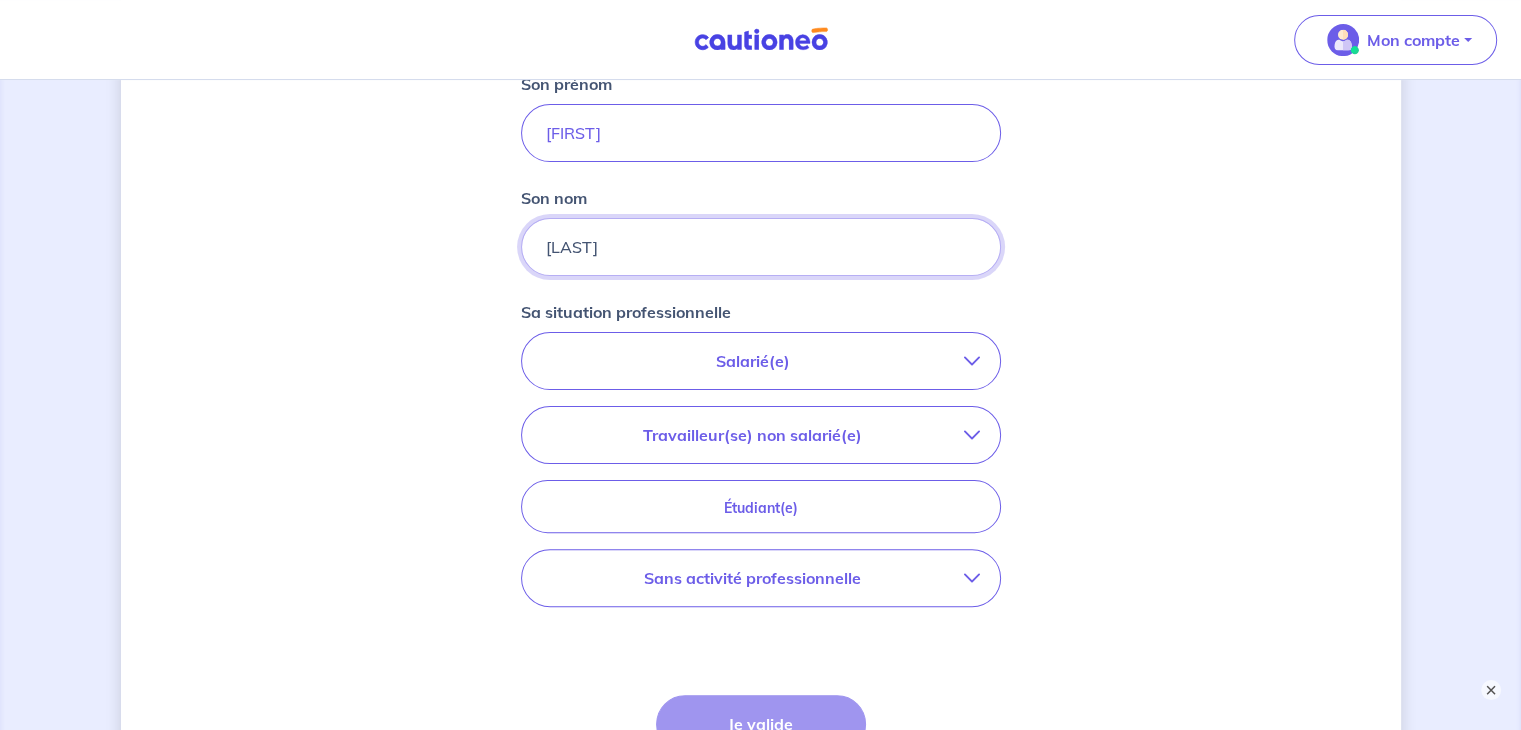 scroll, scrollTop: 475, scrollLeft: 0, axis: vertical 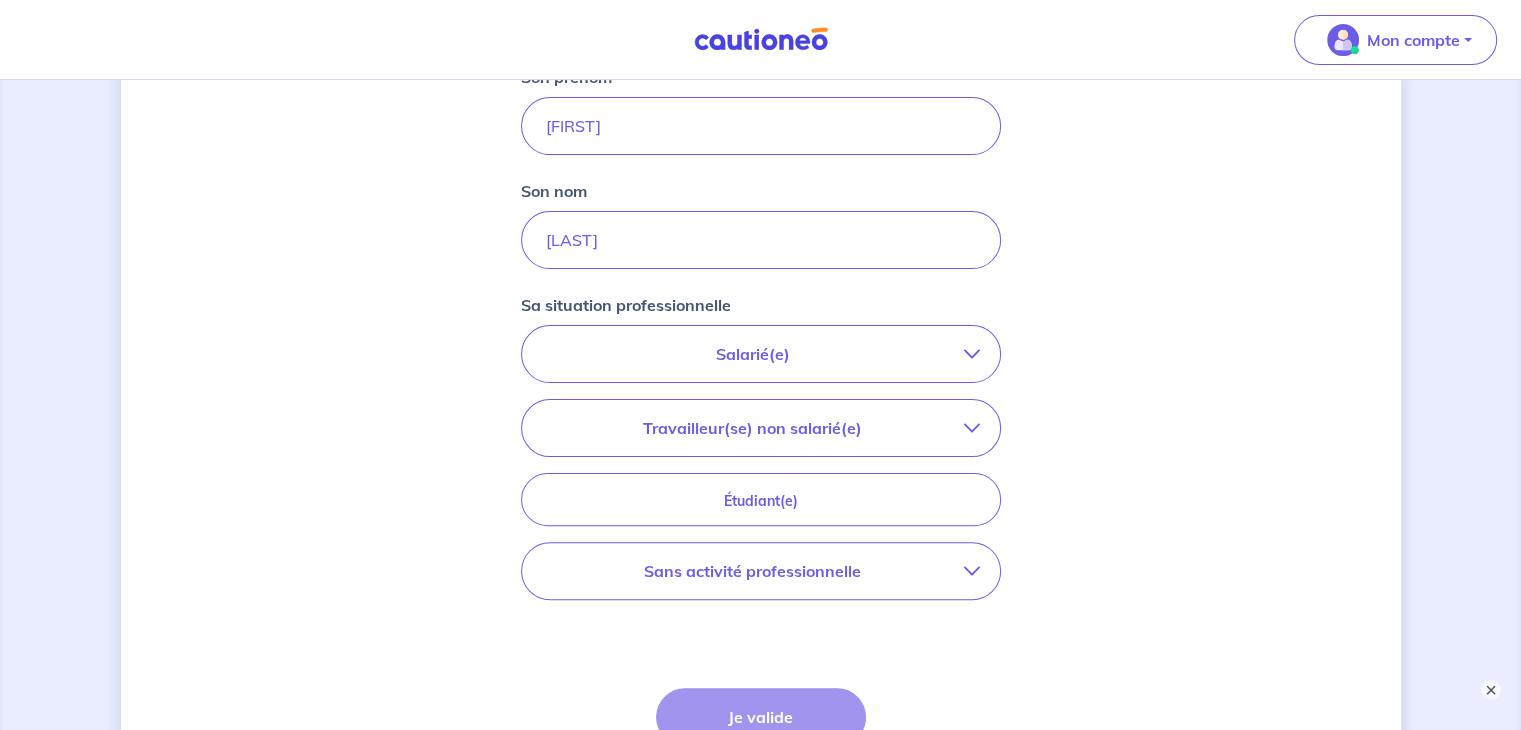 click on "Salarié(e)" at bounding box center [753, 354] 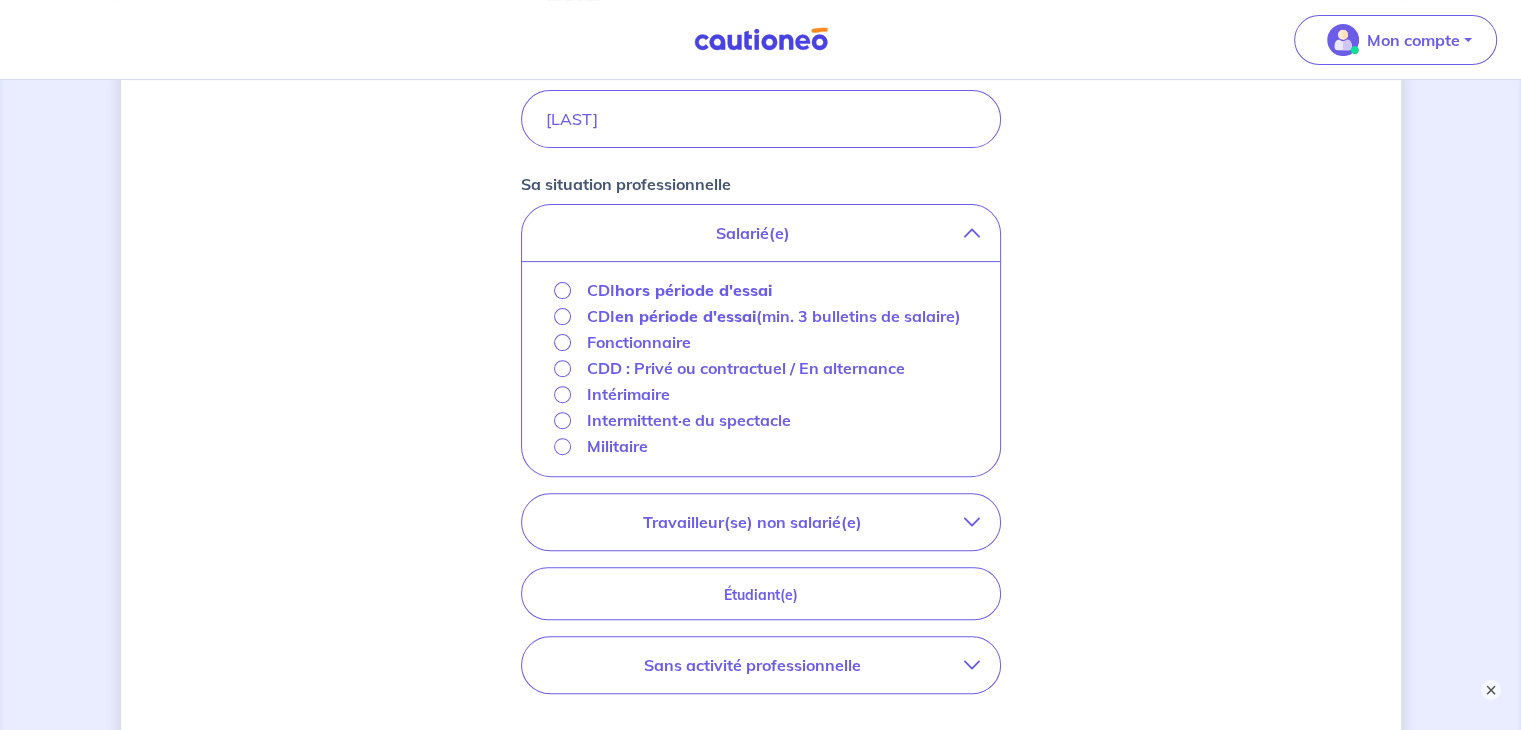 scroll, scrollTop: 598, scrollLeft: 0, axis: vertical 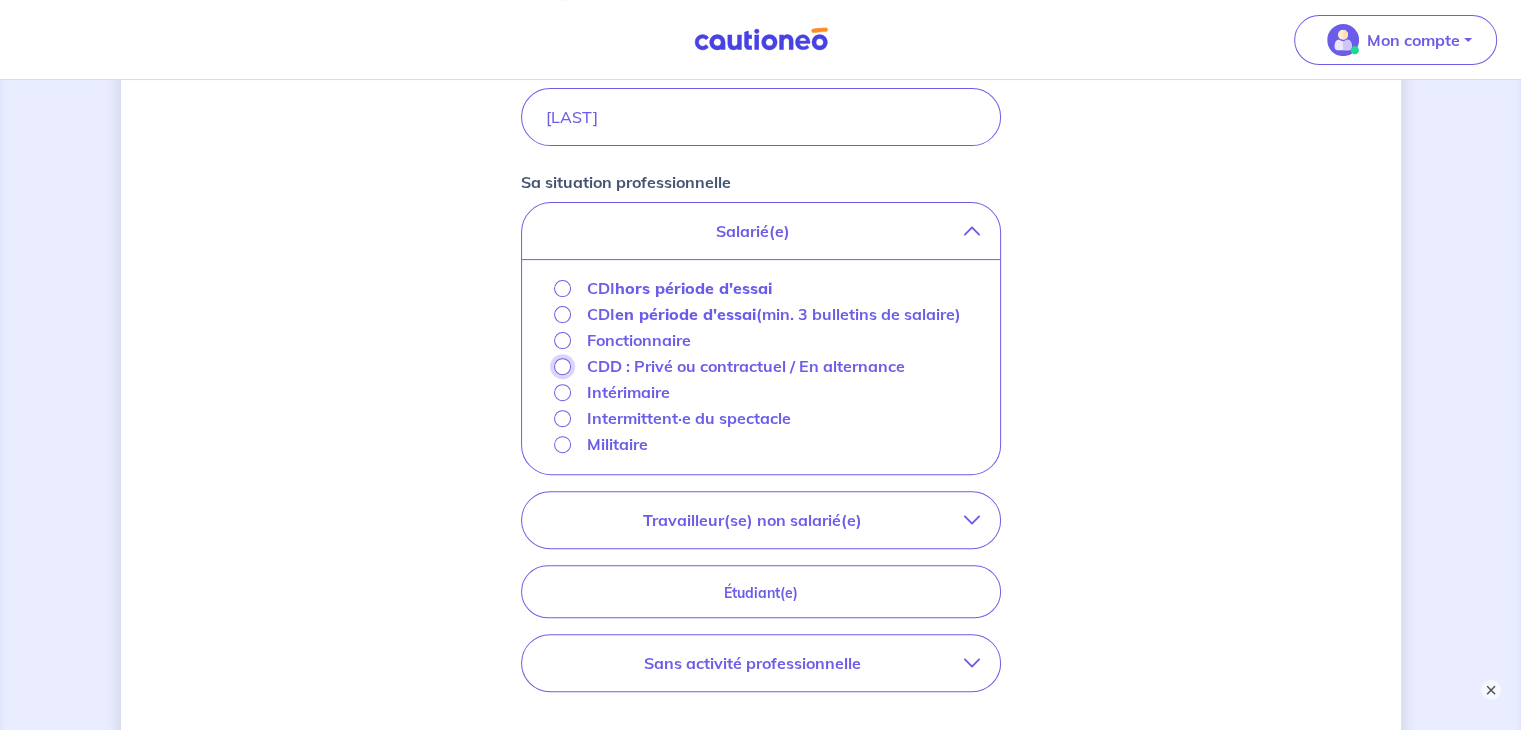 click on "CDD : Privé ou contractuel / En alternance" at bounding box center (562, 366) 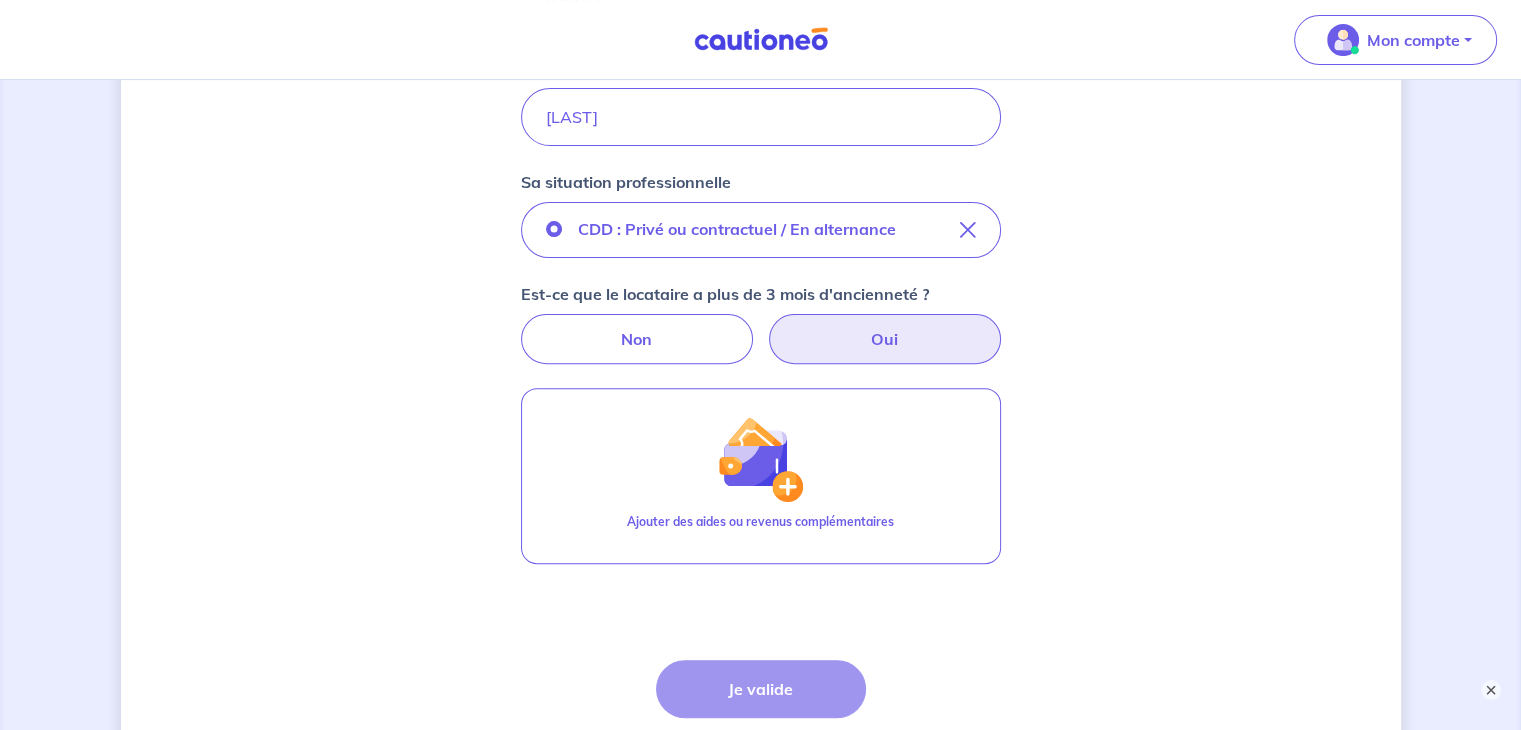 click on "Oui" at bounding box center (885, 339) 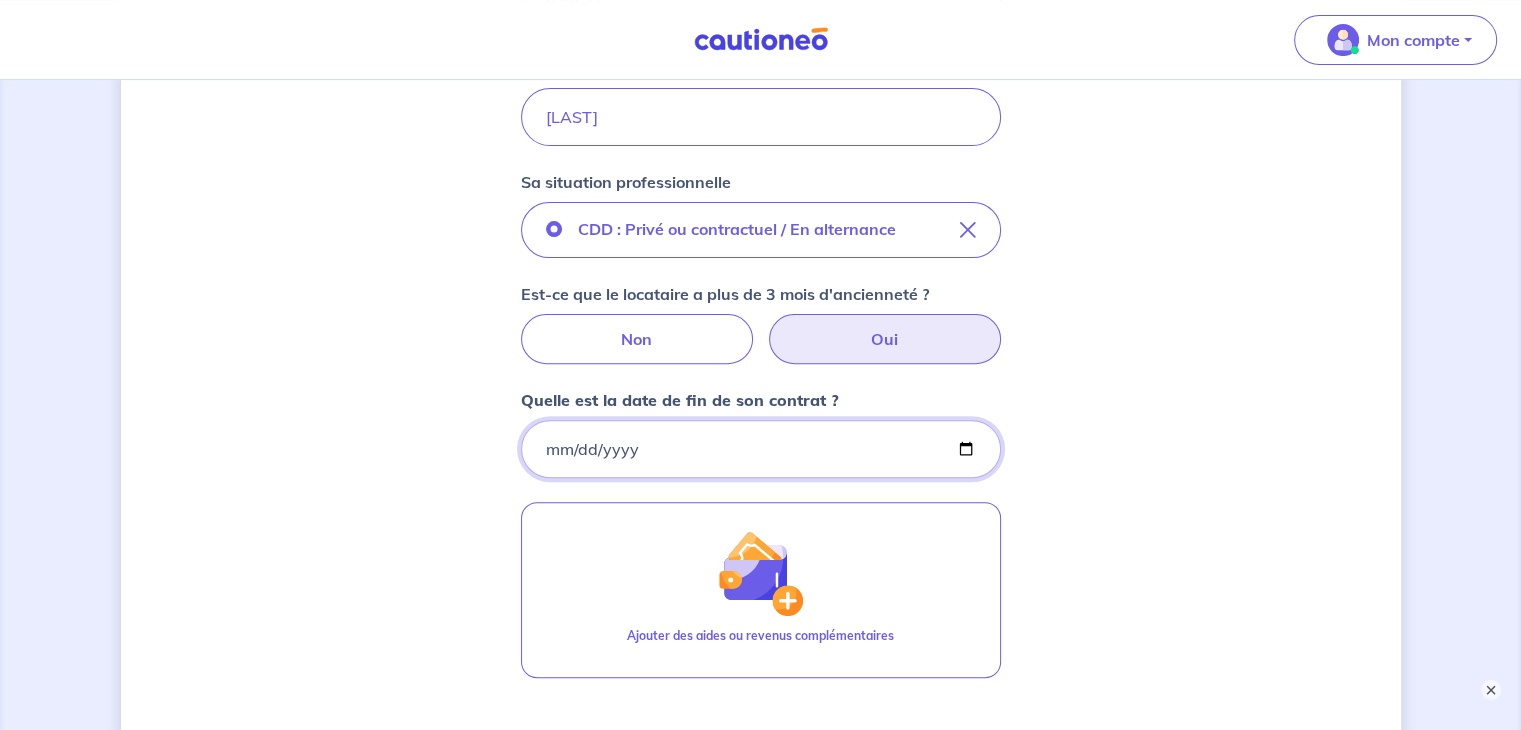 click on "Quelle est la date de fin de son contrat ?" at bounding box center (761, 449) 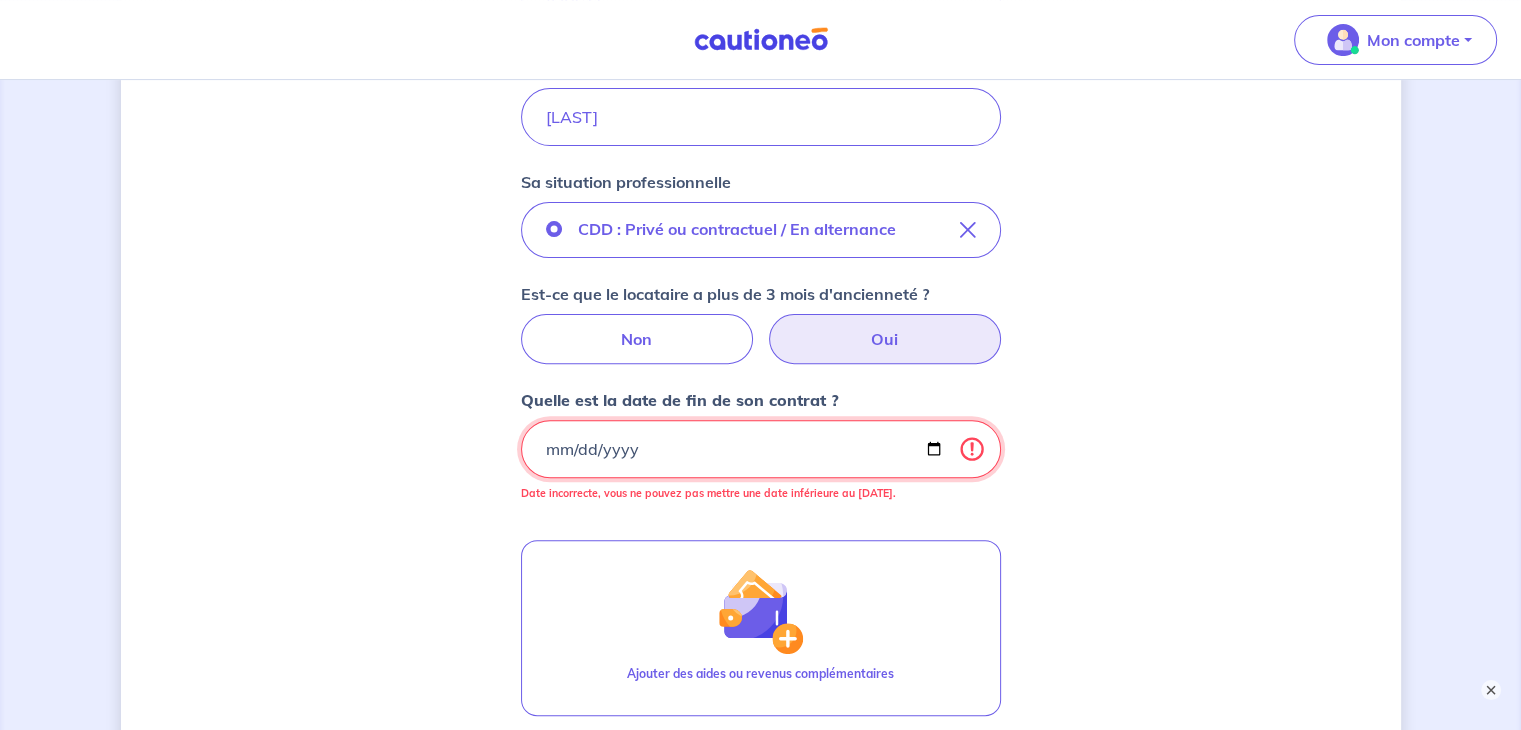 type on "[DATE]" 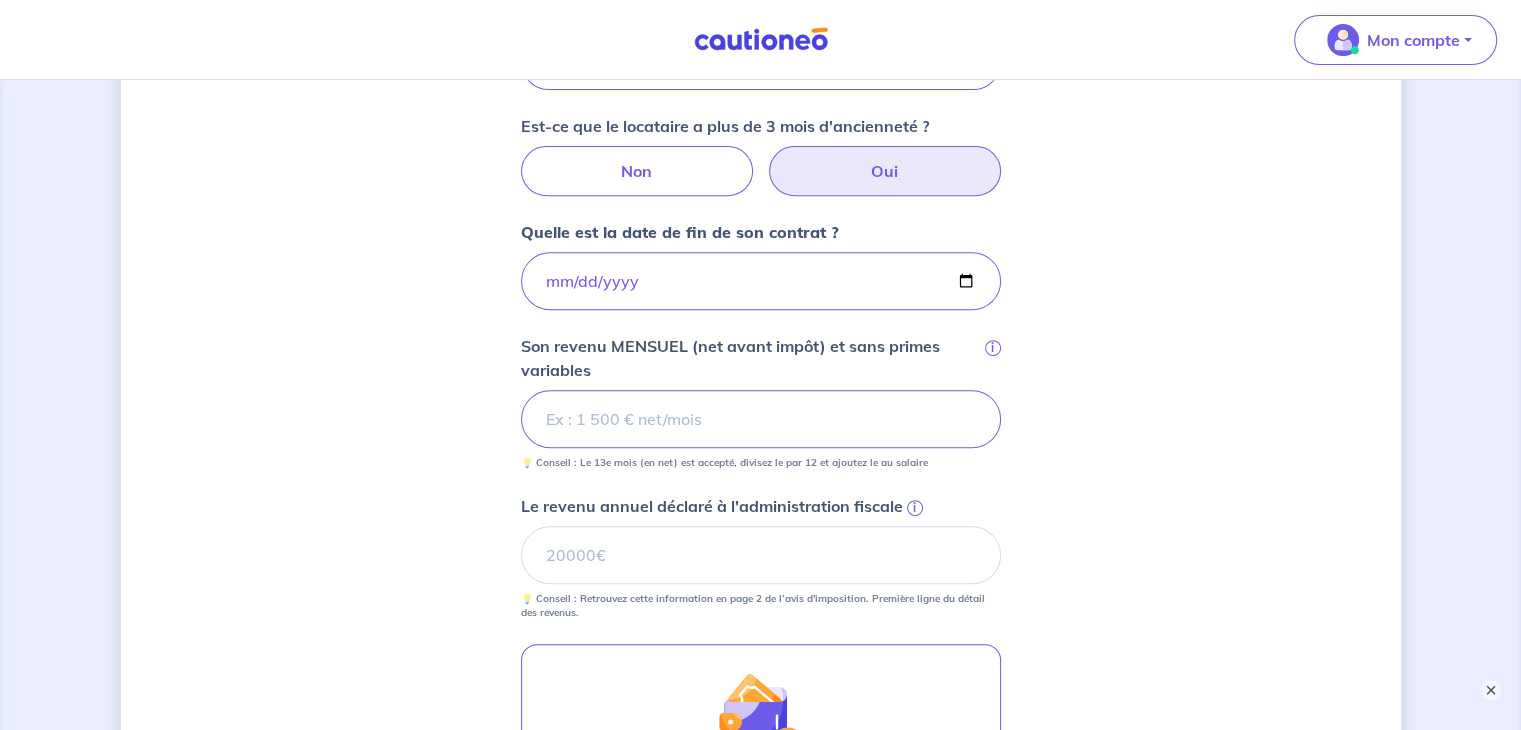 scroll, scrollTop: 958, scrollLeft: 0, axis: vertical 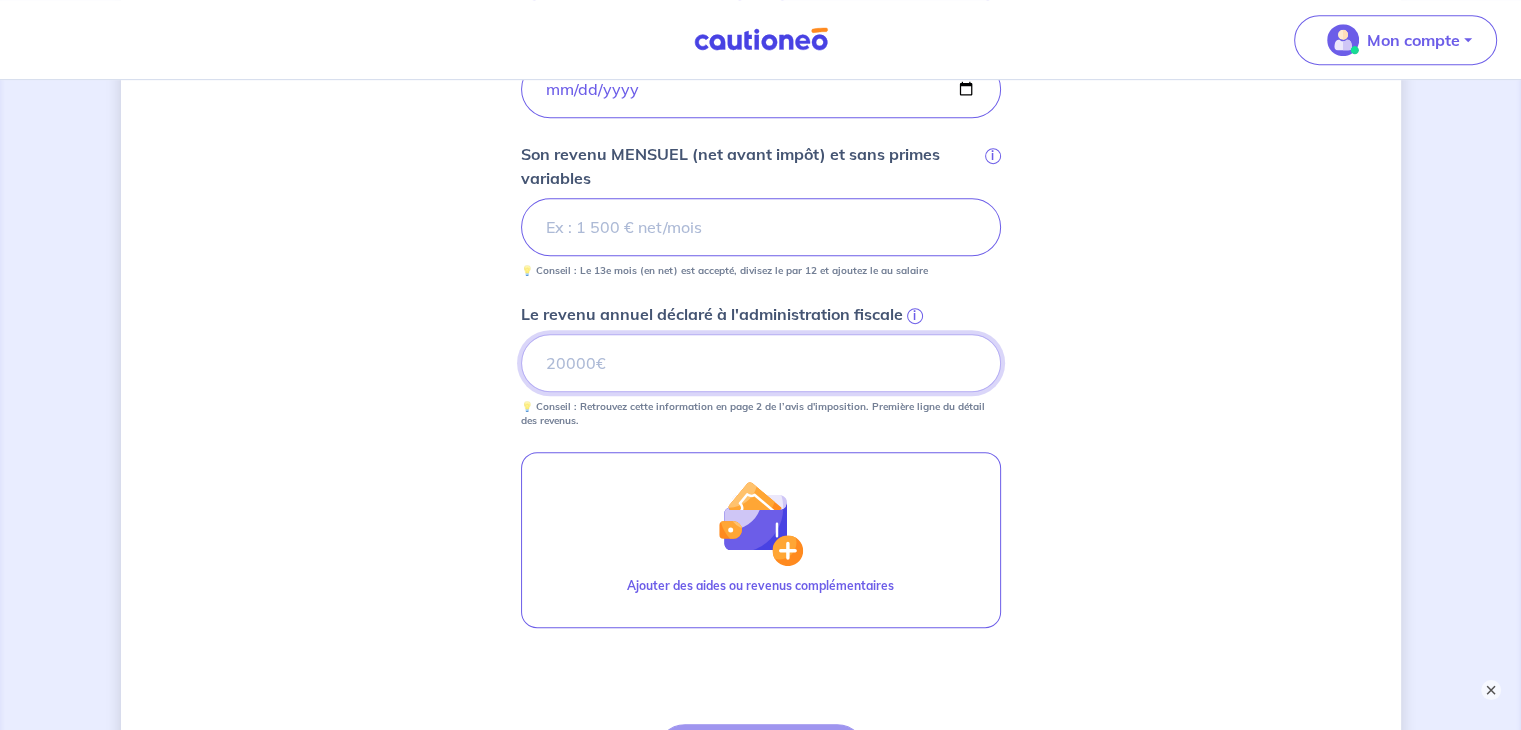 click on "Le revenu annuel déclaré à l'administration fiscale i" at bounding box center [761, 363] 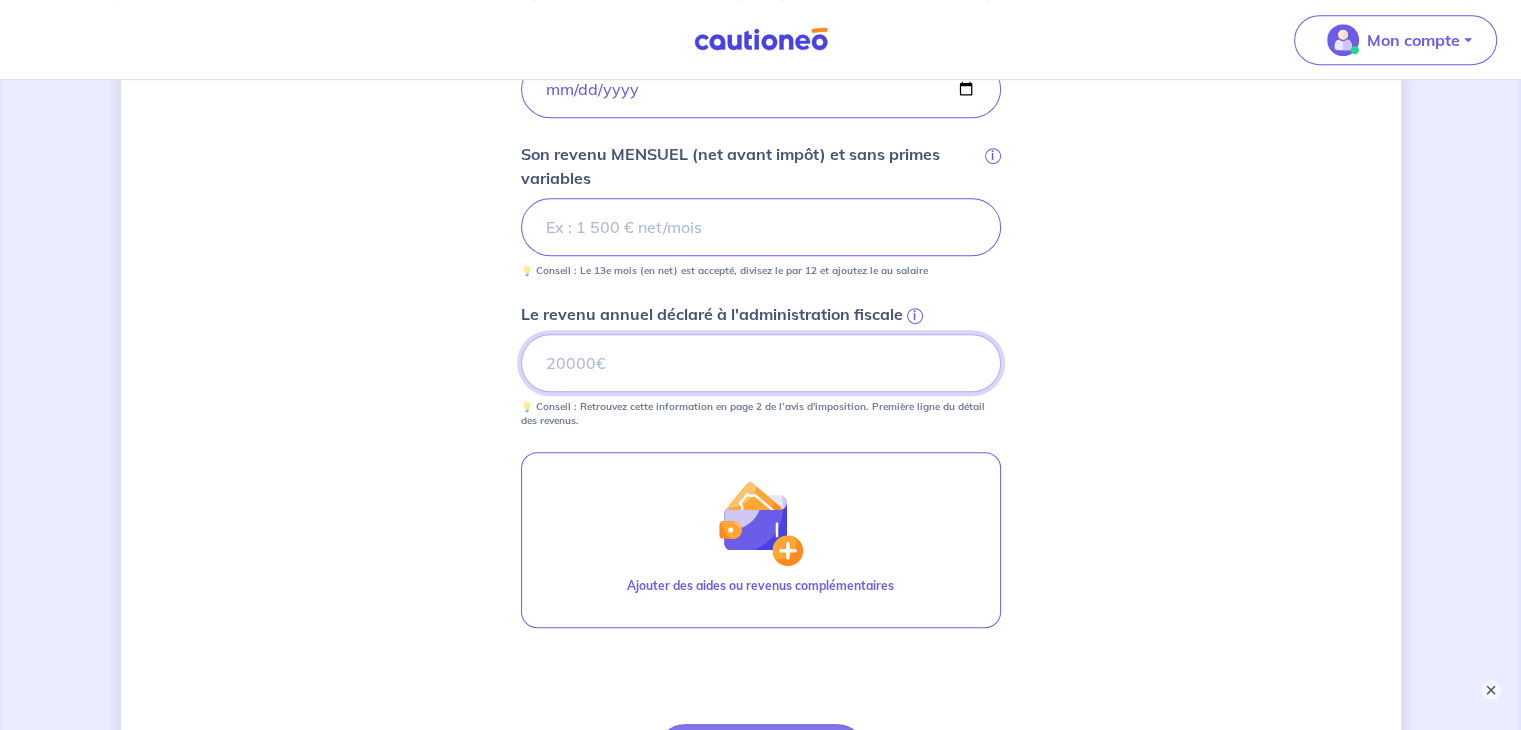 scroll, scrollTop: 1199, scrollLeft: 0, axis: vertical 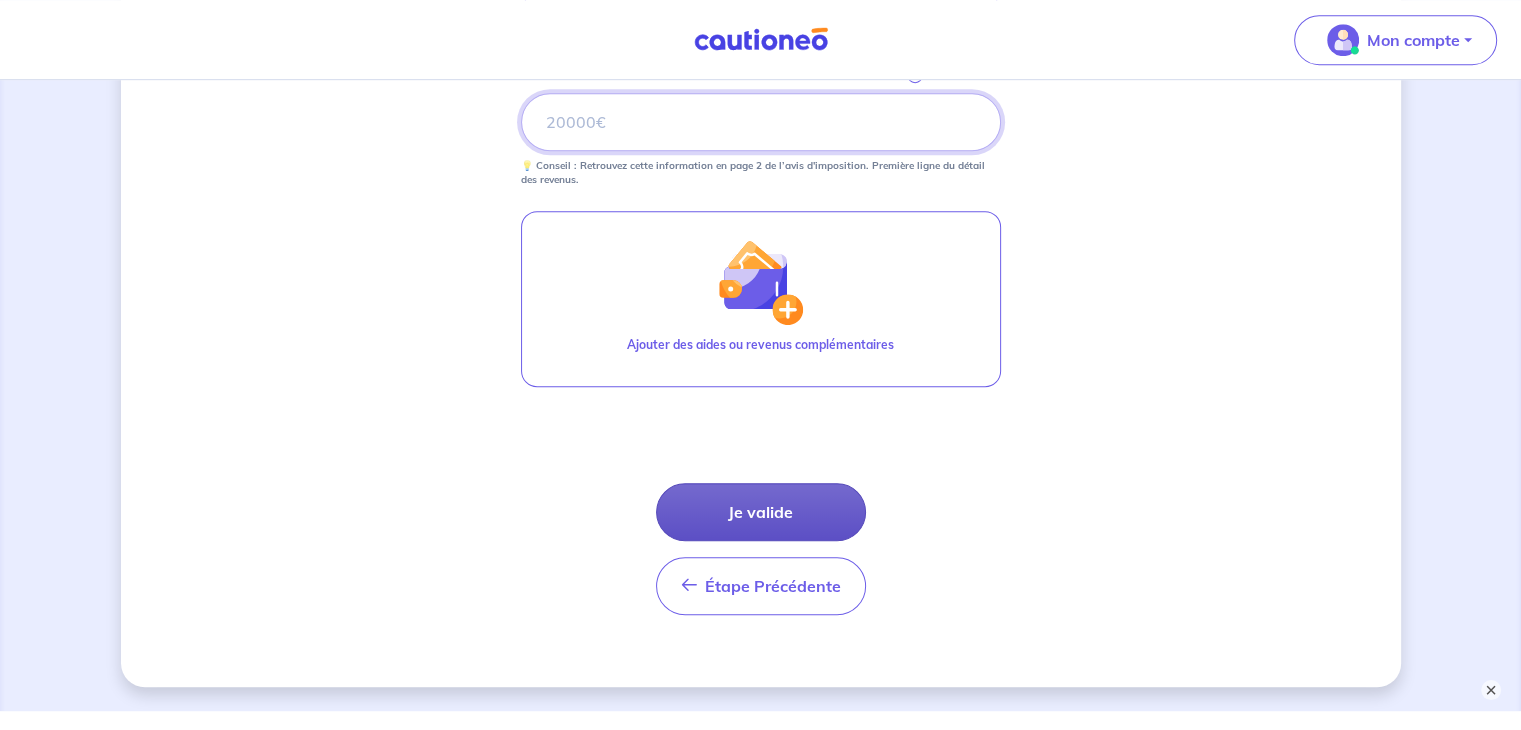 type on "[POSTAL_CODE]" 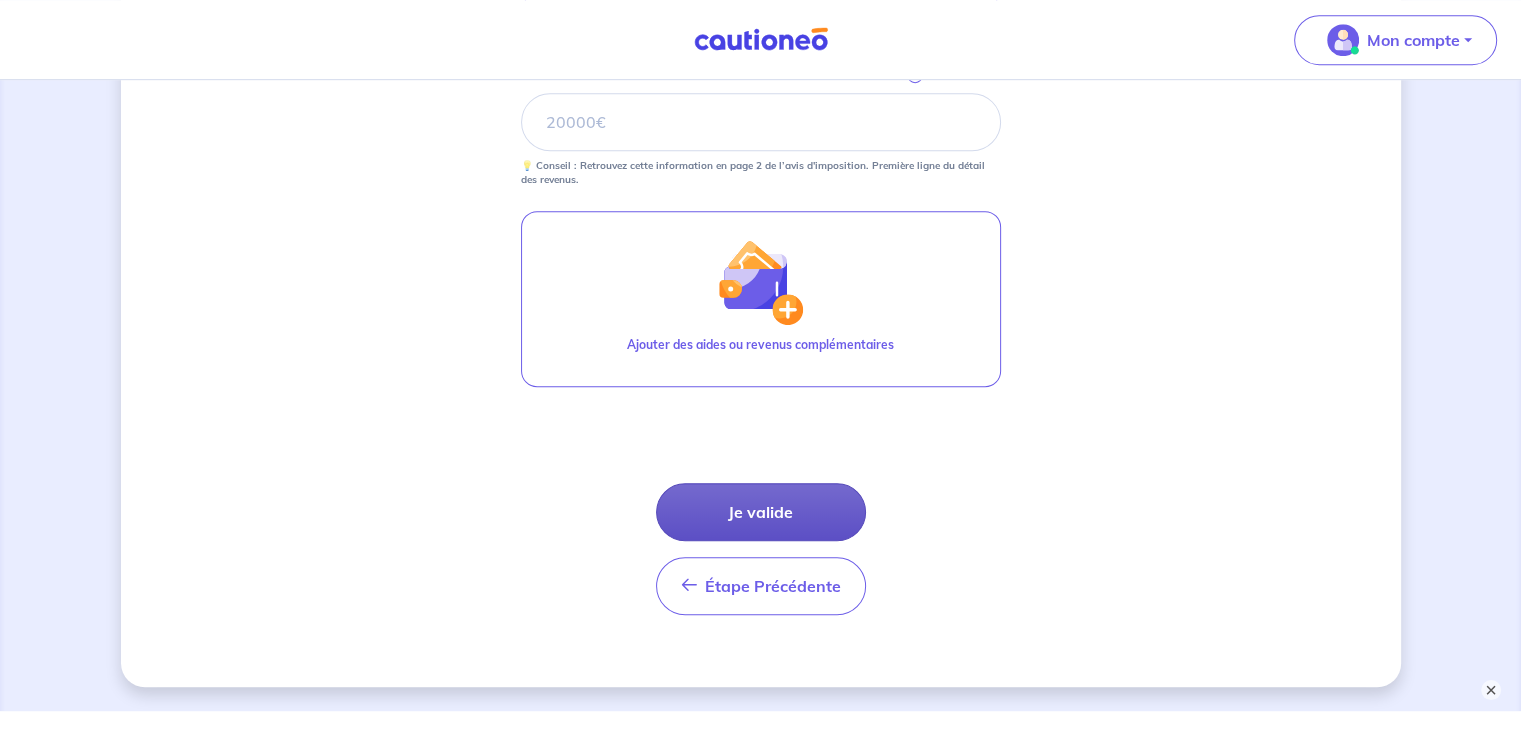 click on "Je valide" at bounding box center [761, 512] 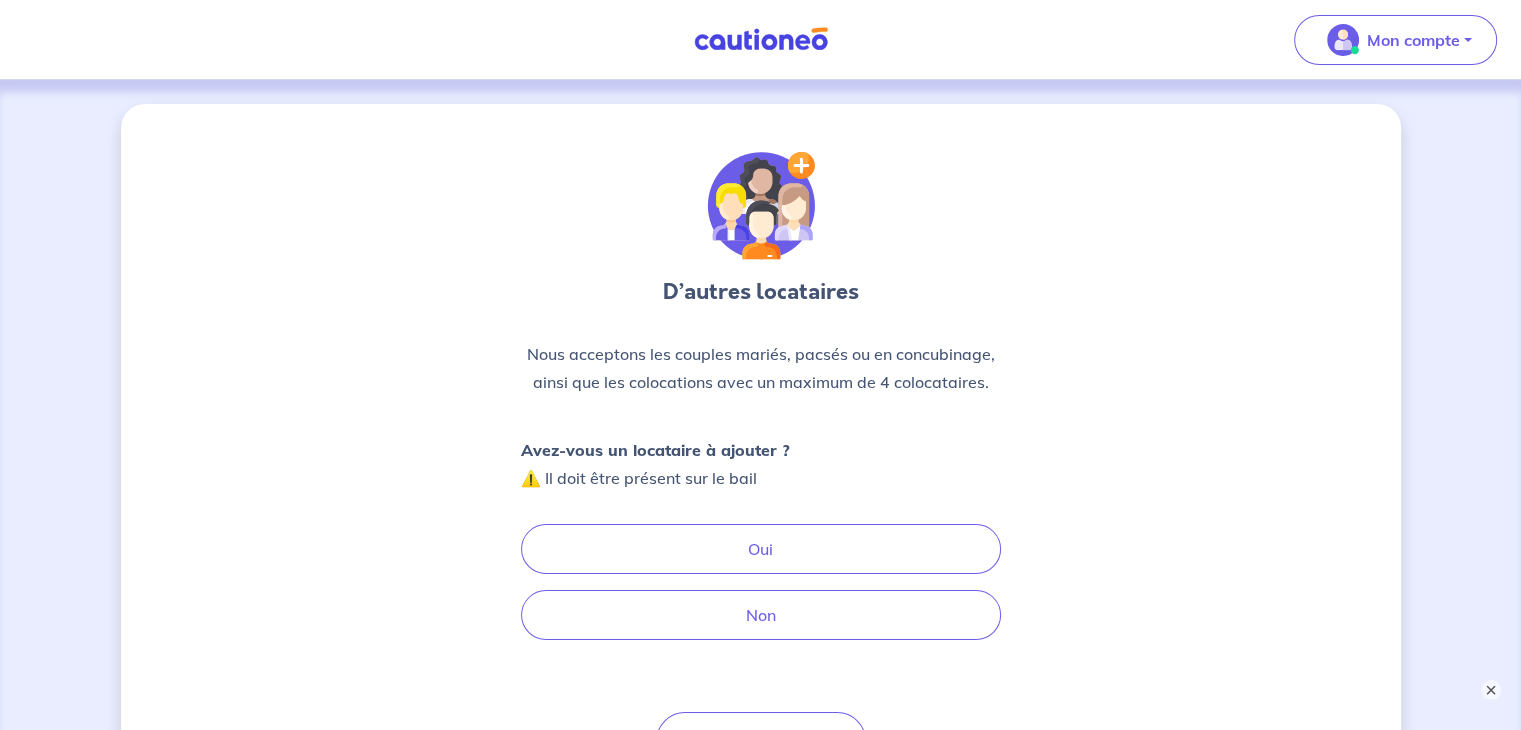scroll, scrollTop: 103, scrollLeft: 0, axis: vertical 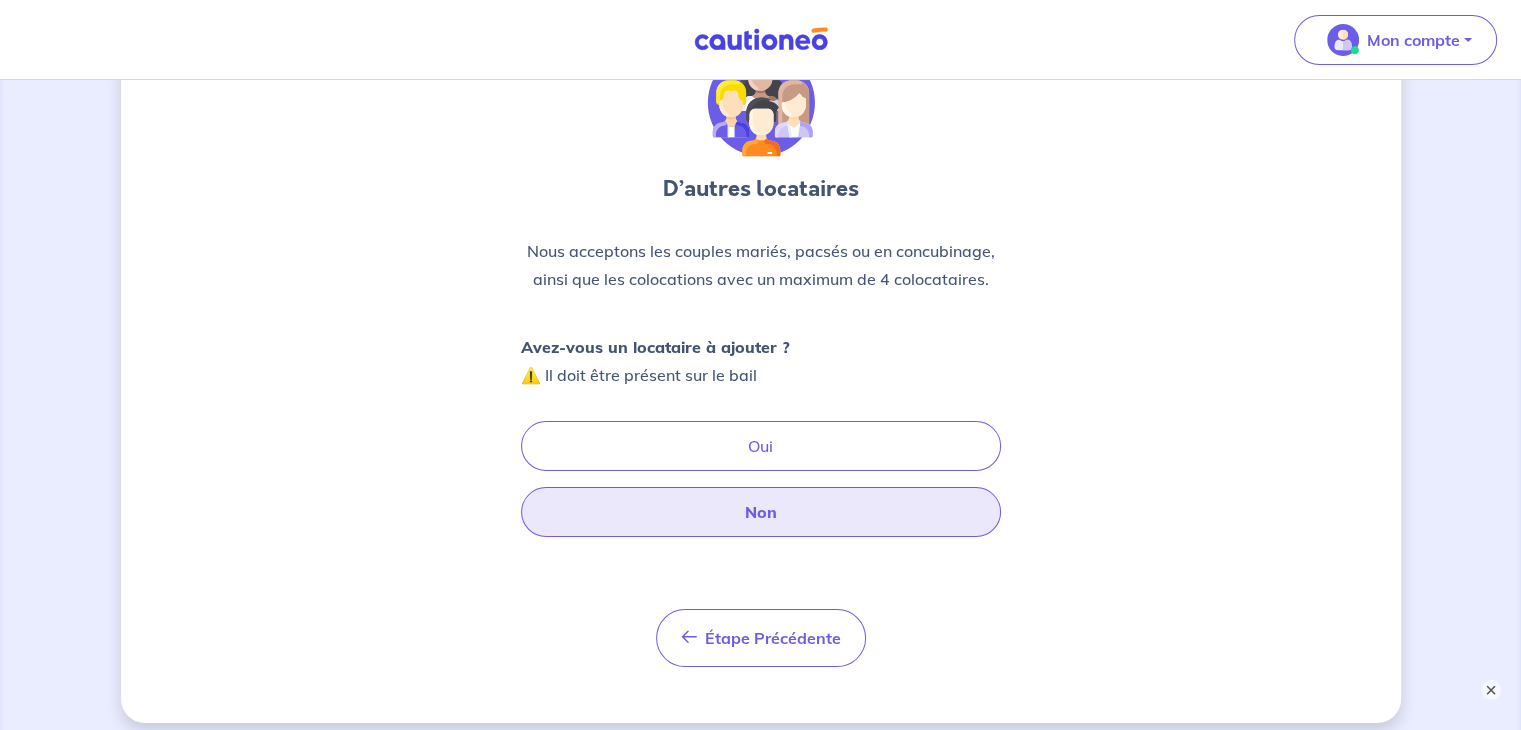 click on "Non" at bounding box center (761, 512) 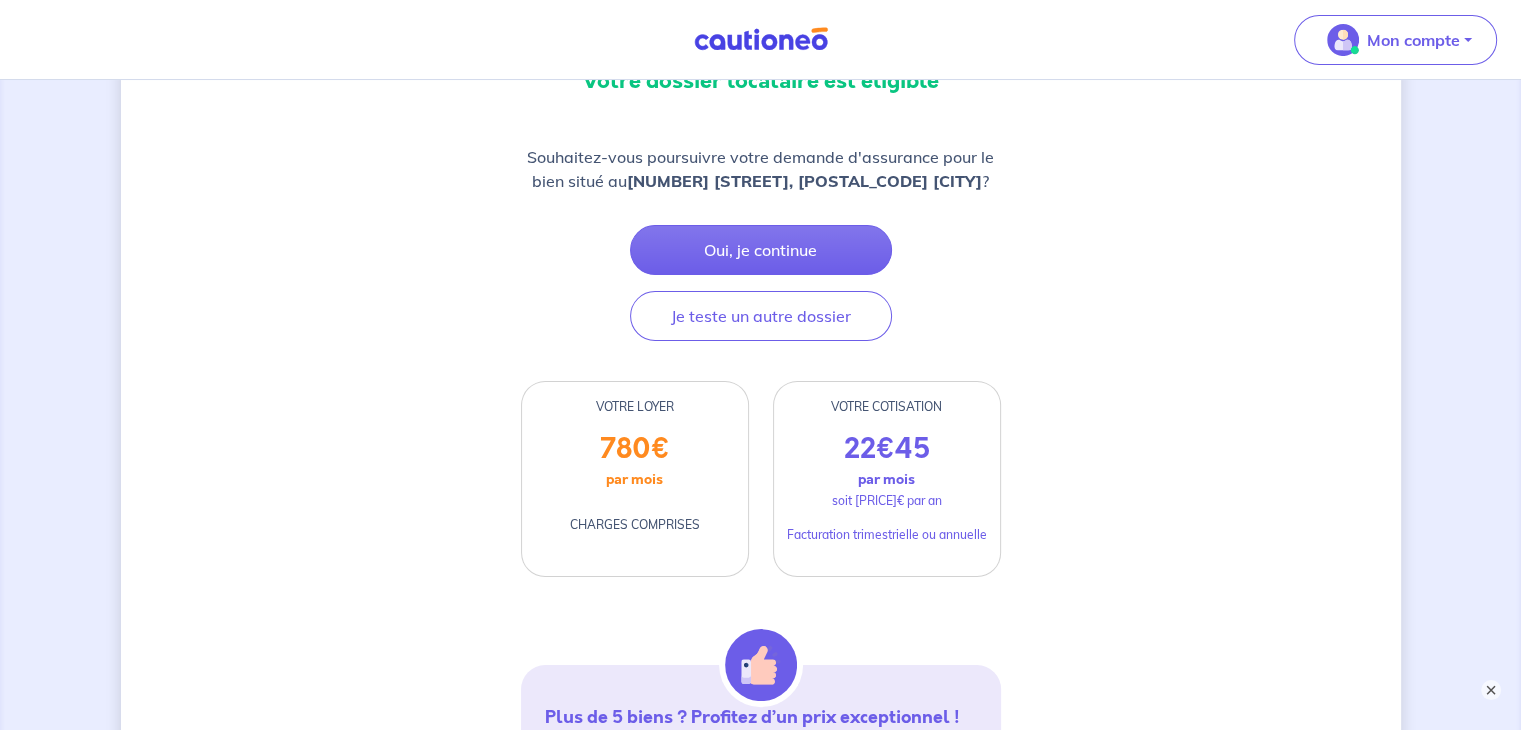 scroll, scrollTop: 270, scrollLeft: 0, axis: vertical 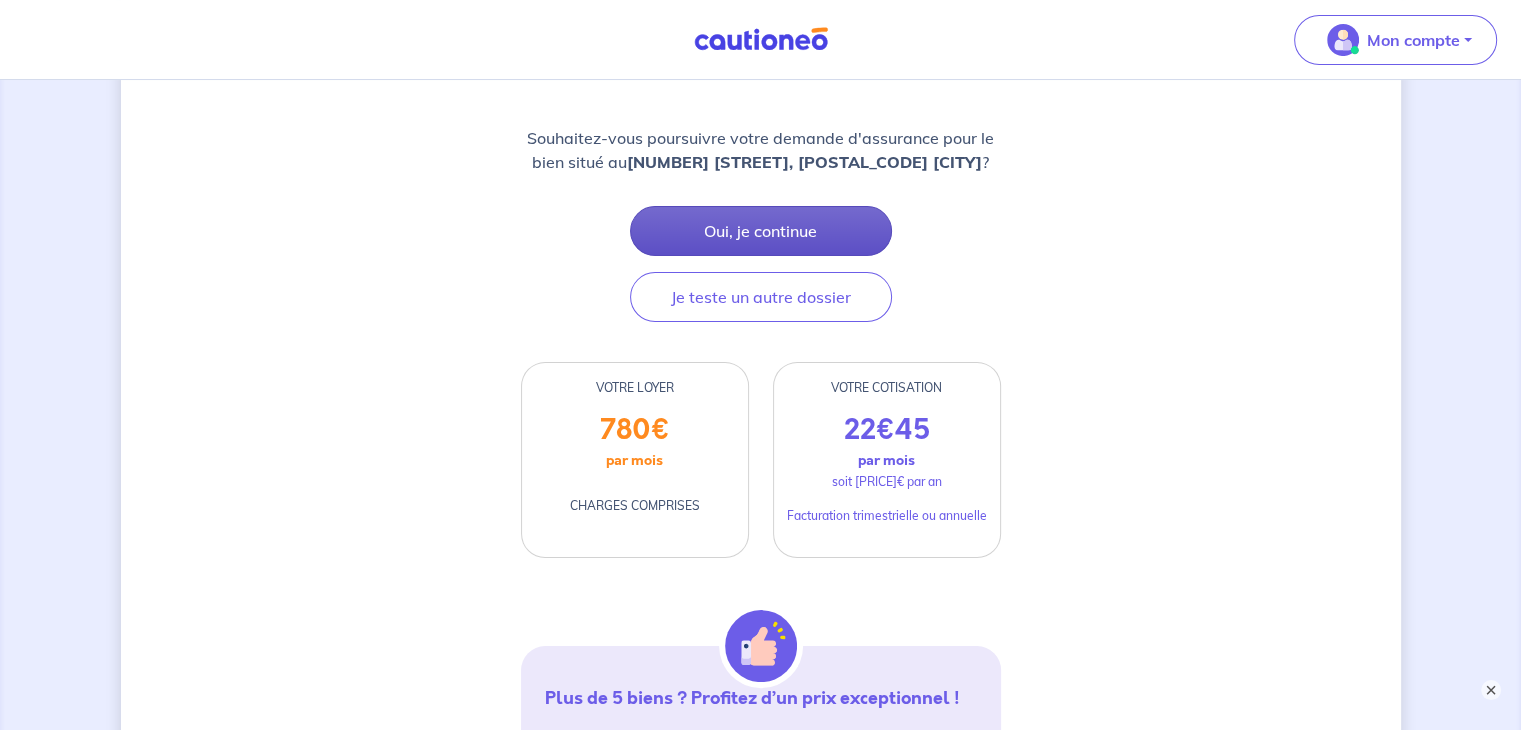 click on "Oui, je continue" at bounding box center [761, 231] 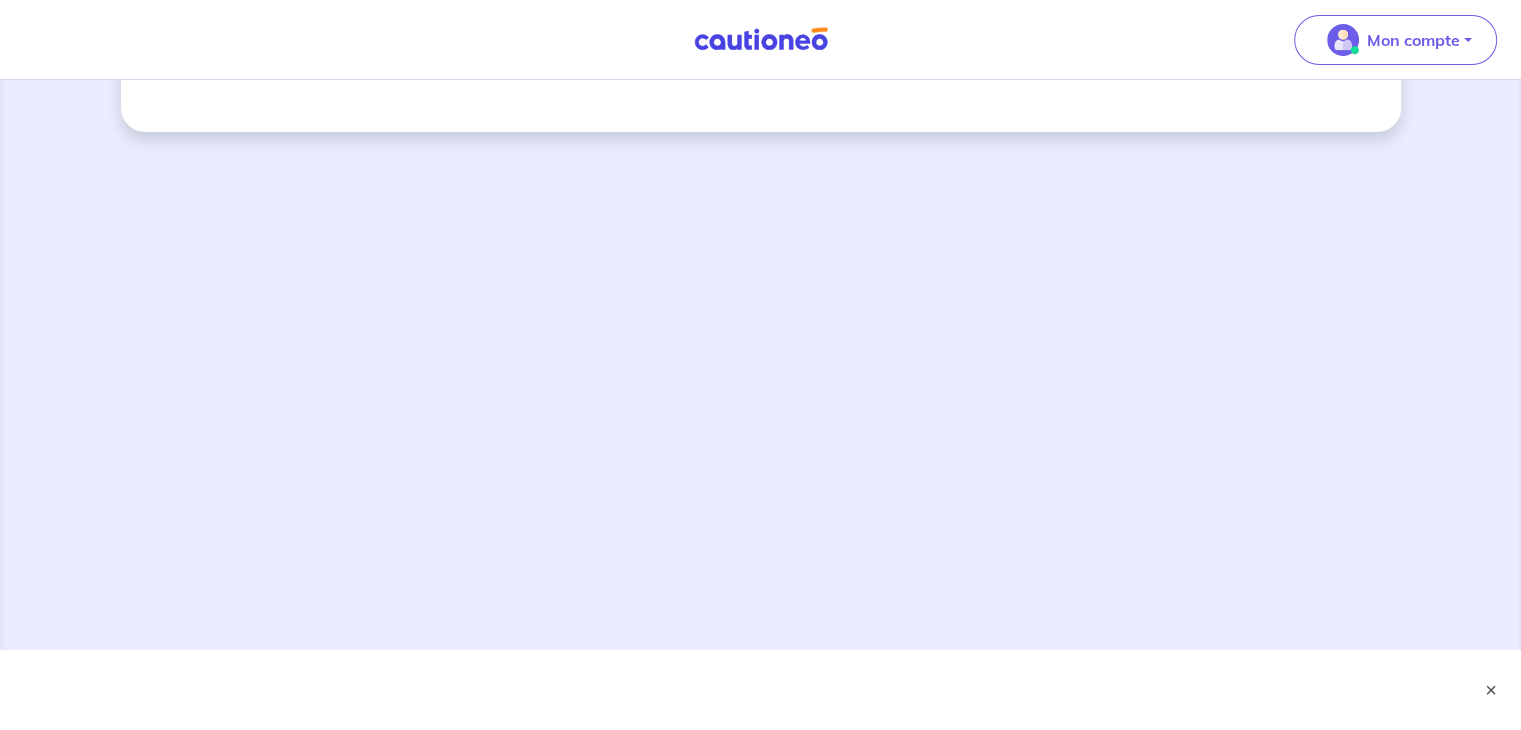 scroll, scrollTop: 0, scrollLeft: 0, axis: both 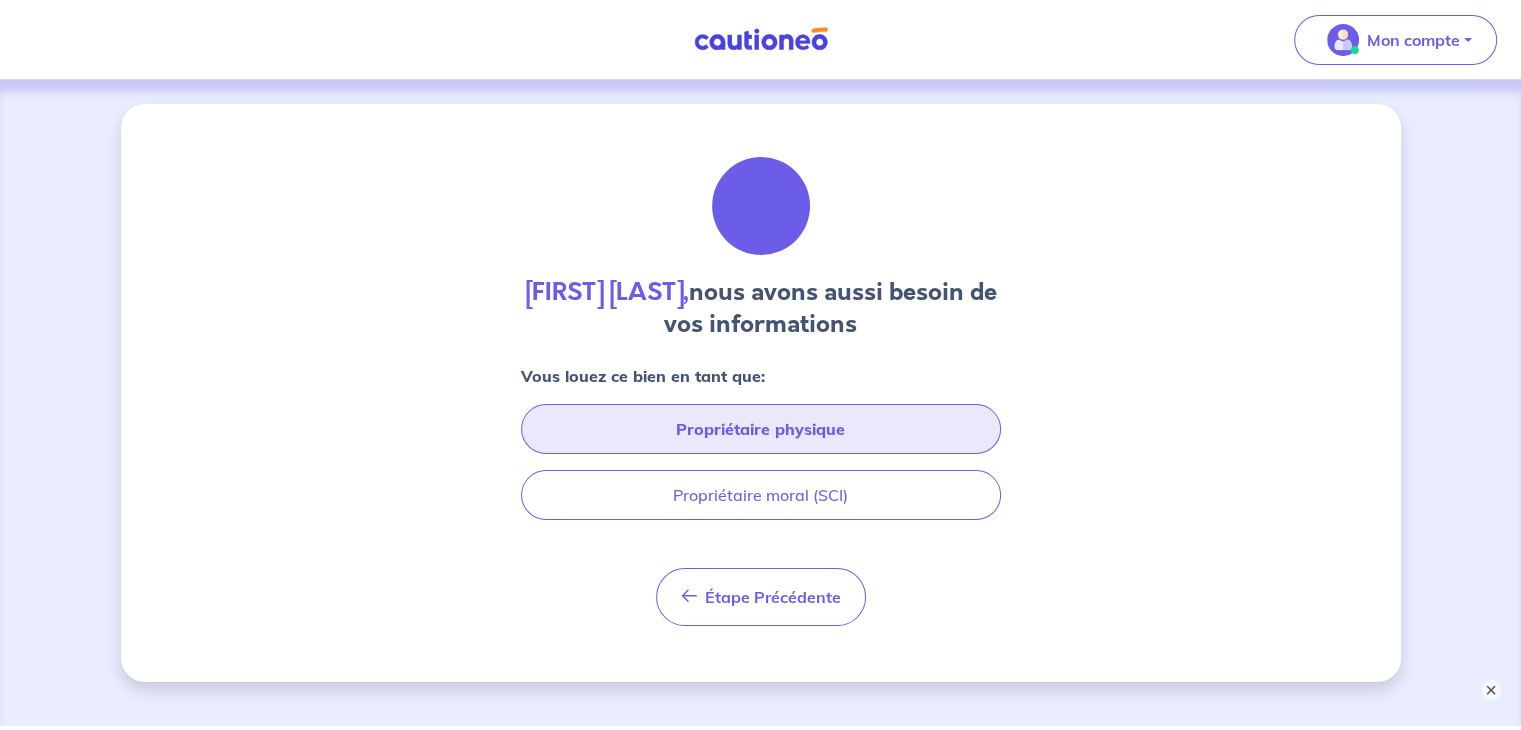 click on "Propriétaire physique" at bounding box center [761, 429] 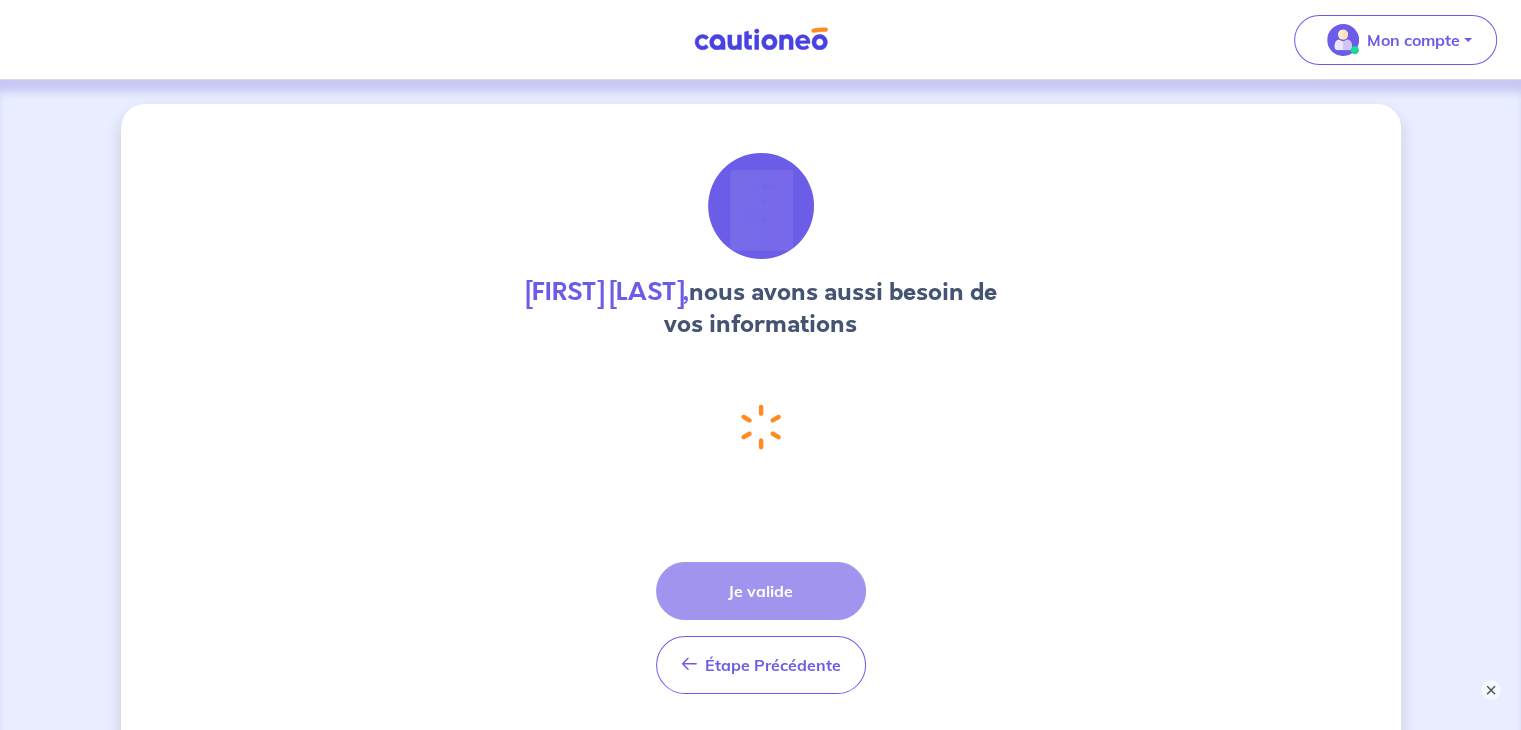 select on "FR" 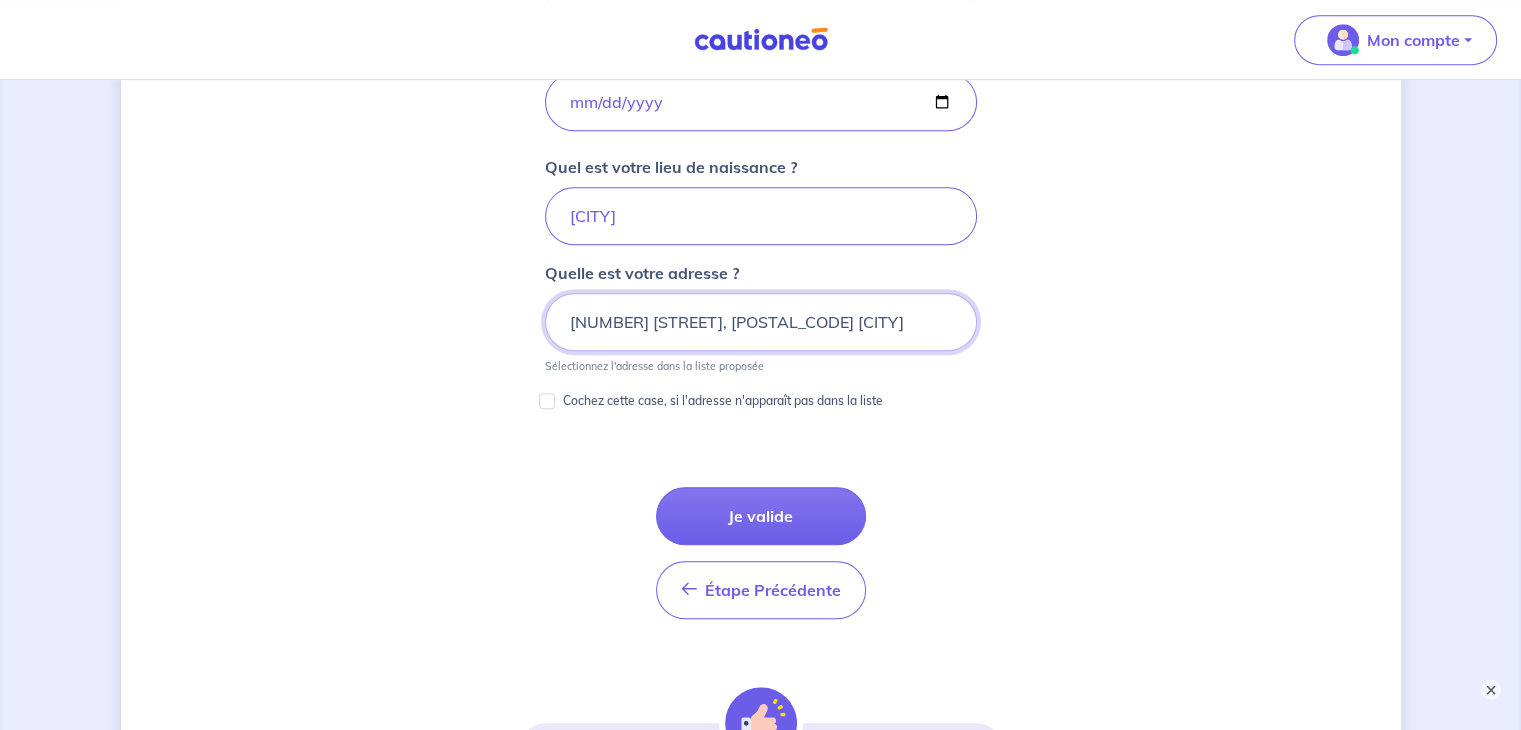 scroll, scrollTop: 964, scrollLeft: 0, axis: vertical 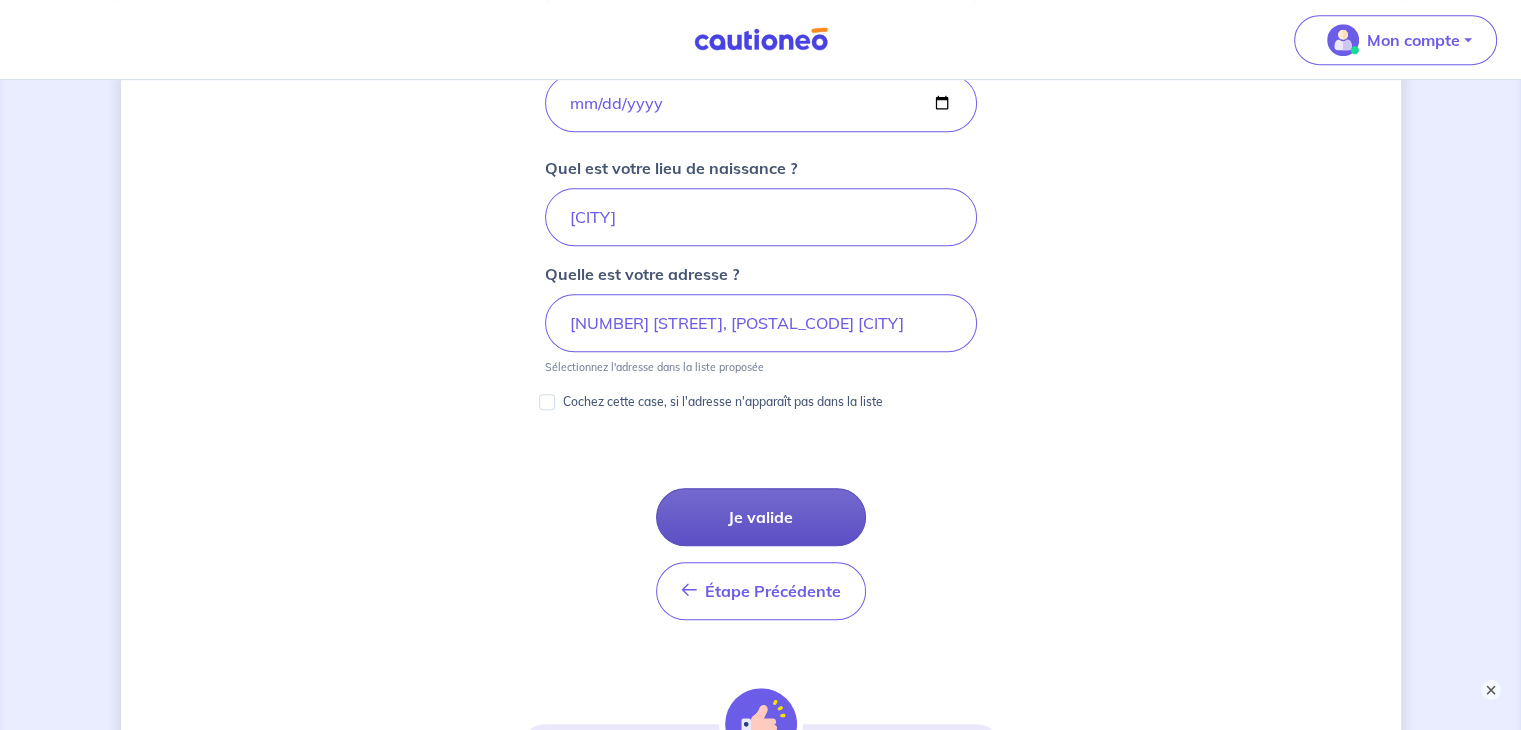click on "Je valide" at bounding box center (761, 517) 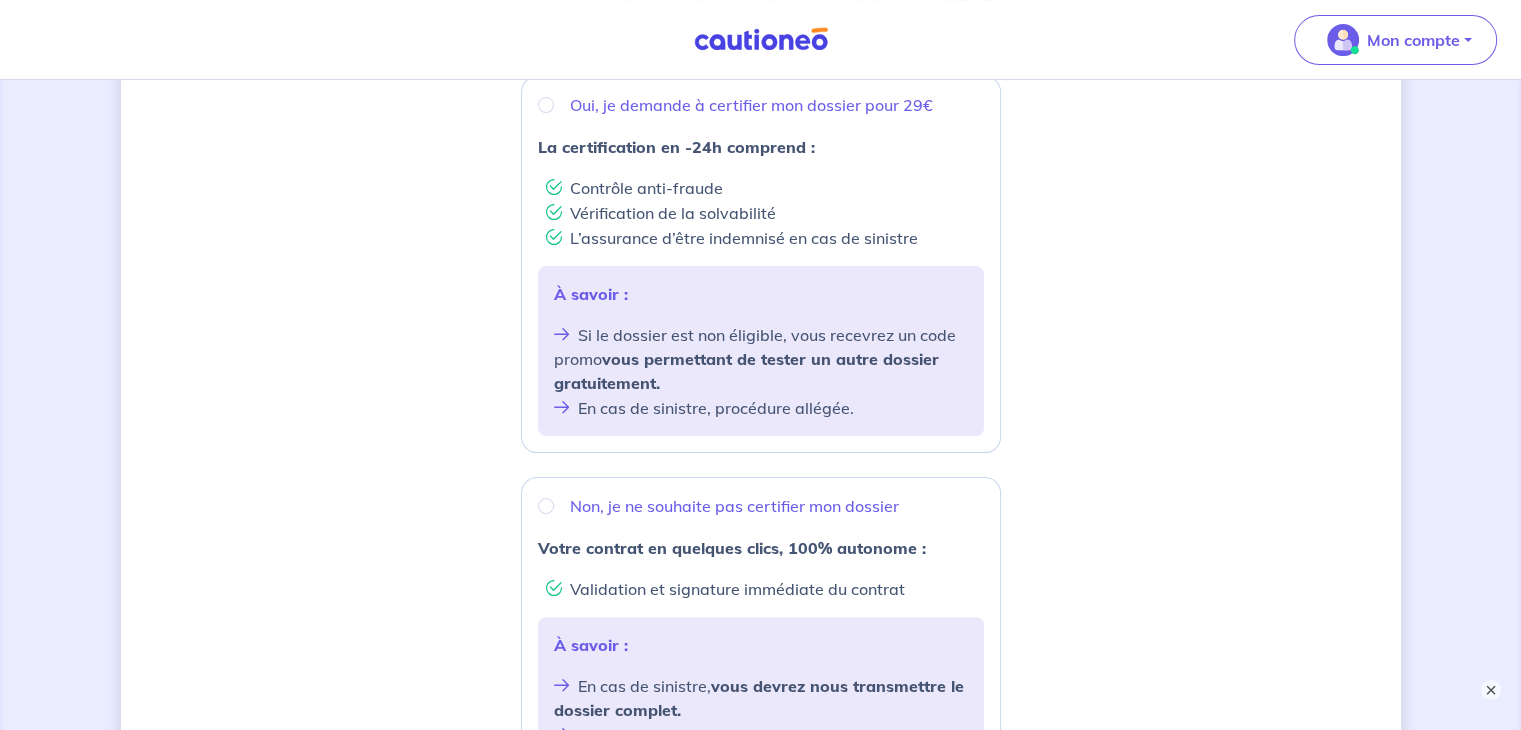 scroll, scrollTop: 0, scrollLeft: 0, axis: both 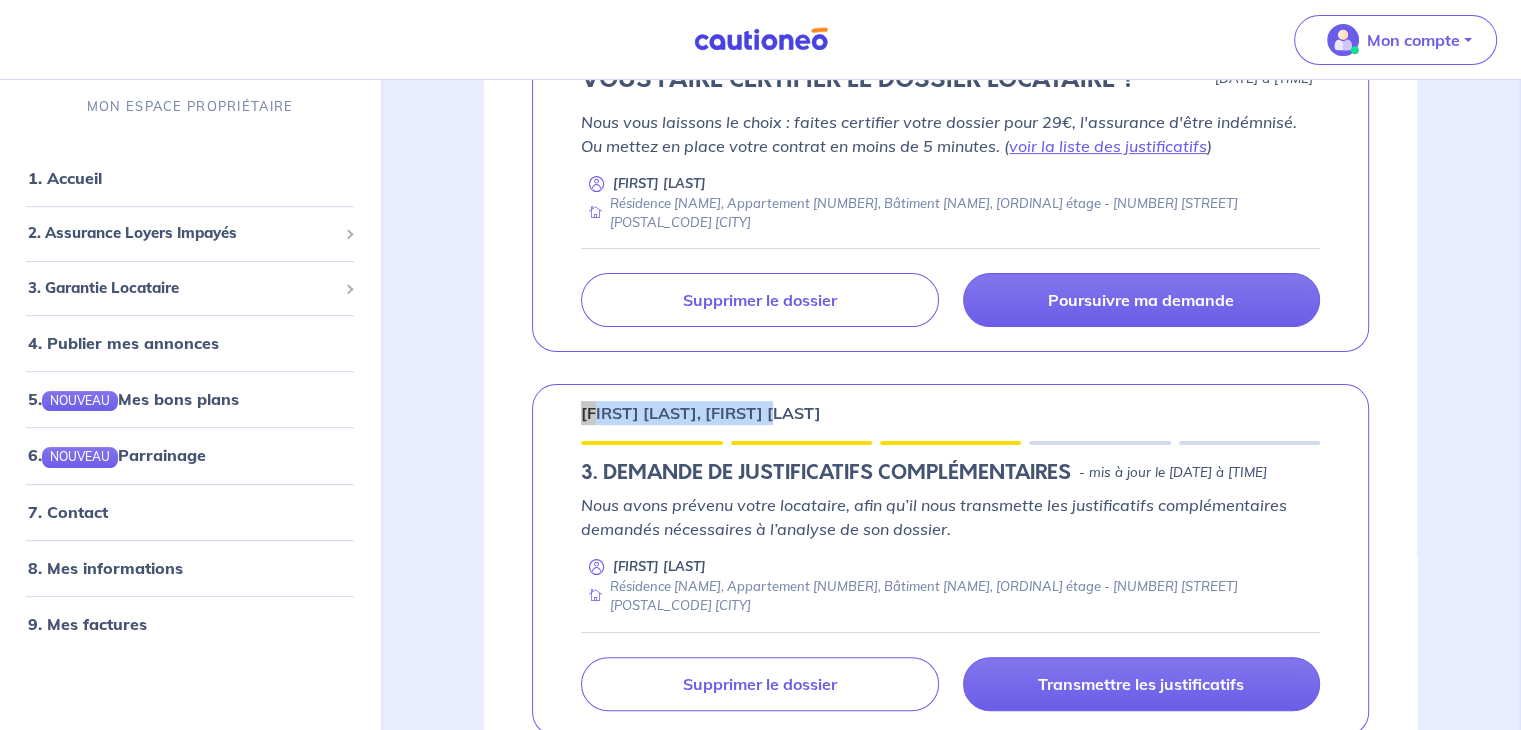 drag, startPoint x: 780, startPoint y: 393, endPoint x: 566, endPoint y: 399, distance: 214.08409 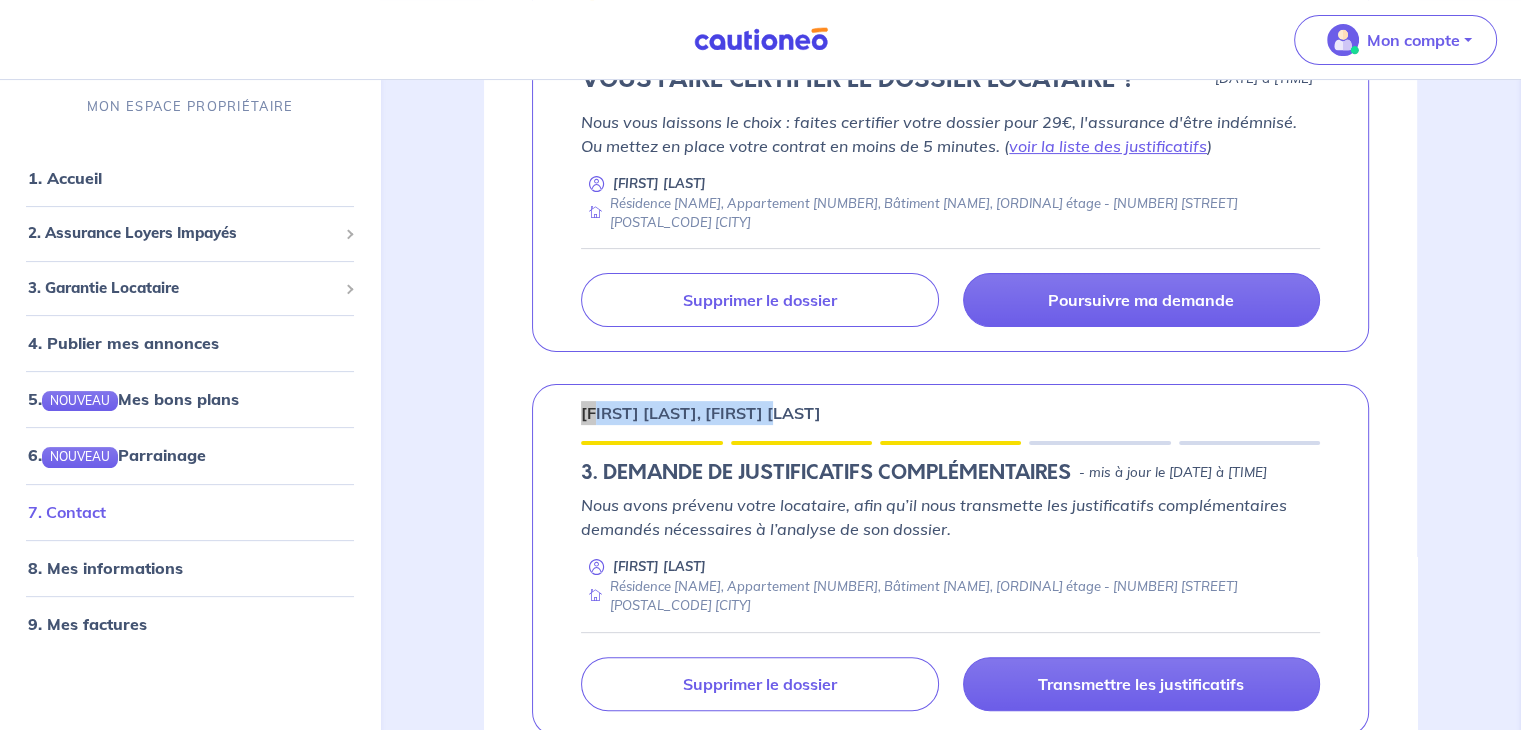 click on "7. Contact" at bounding box center (67, 512) 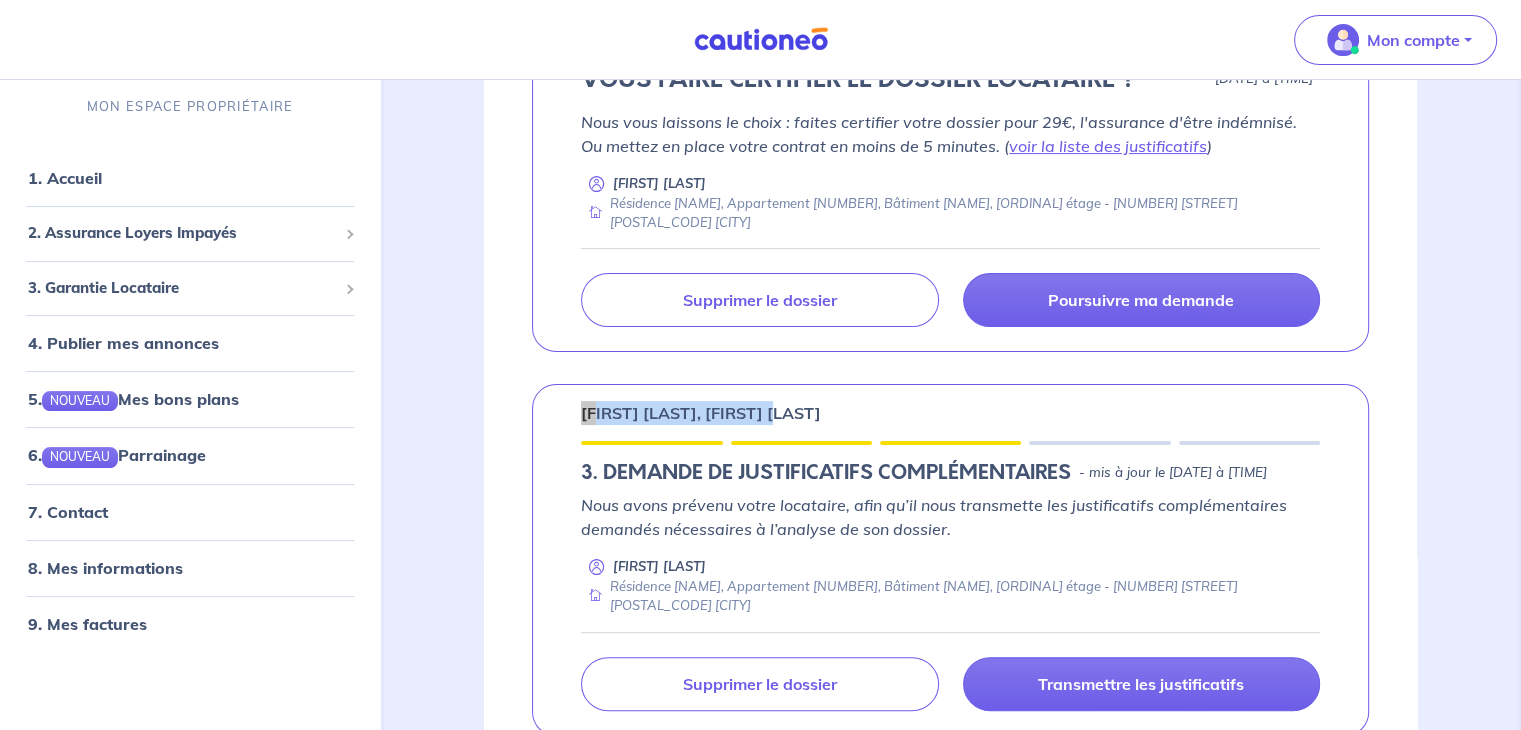 click on "[FIRST] [LAST], [FIRST] [LAST]" at bounding box center (950, 413) 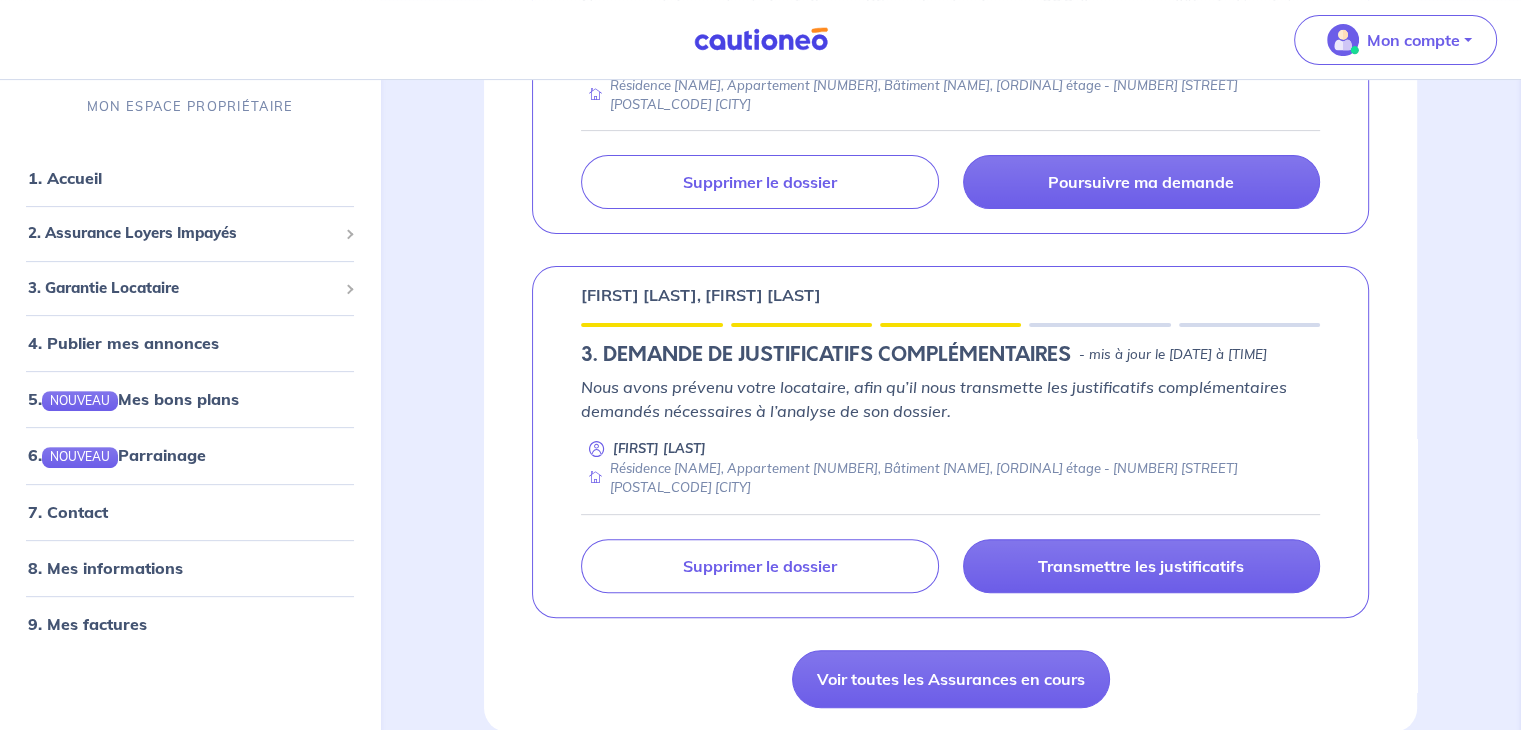scroll, scrollTop: 599, scrollLeft: 0, axis: vertical 